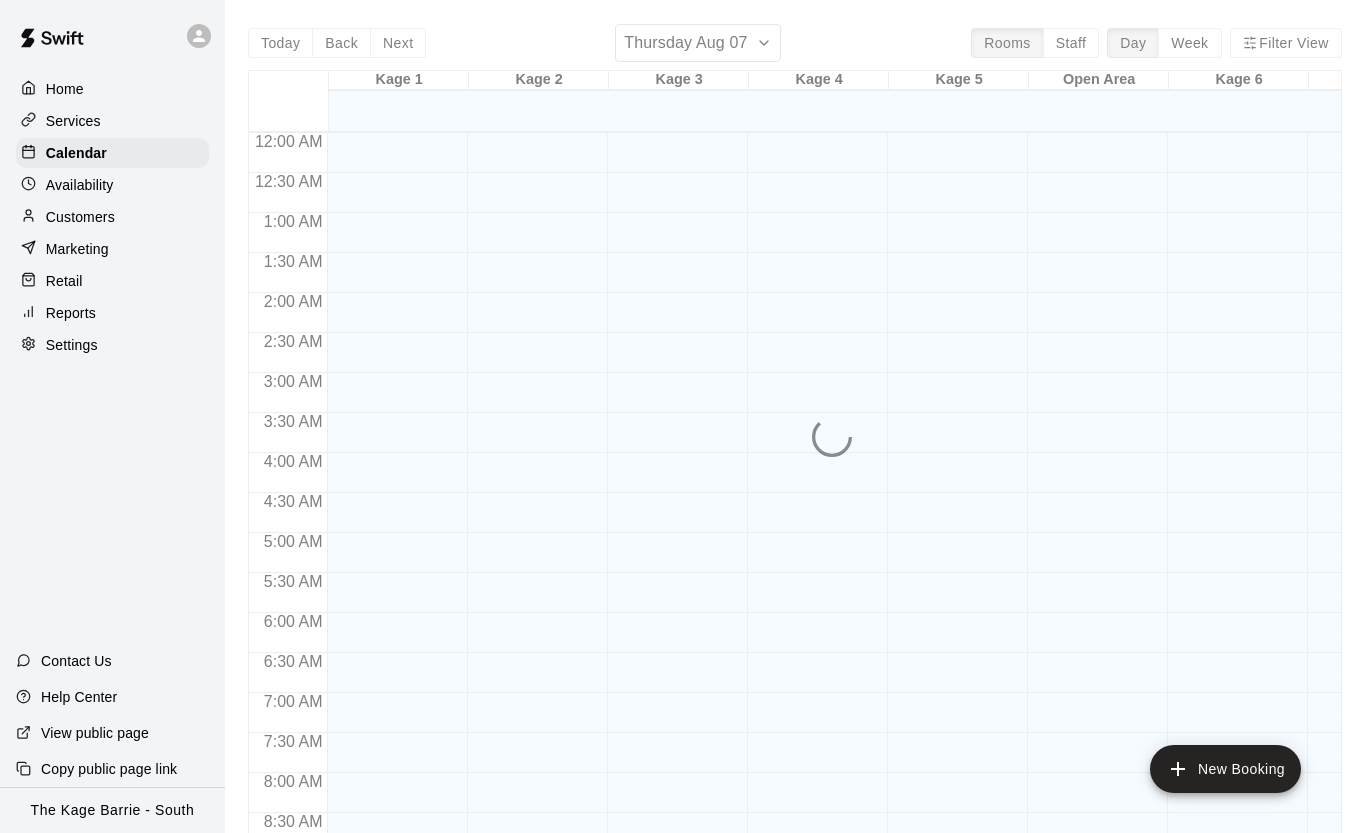 scroll, scrollTop: 3, scrollLeft: 0, axis: vertical 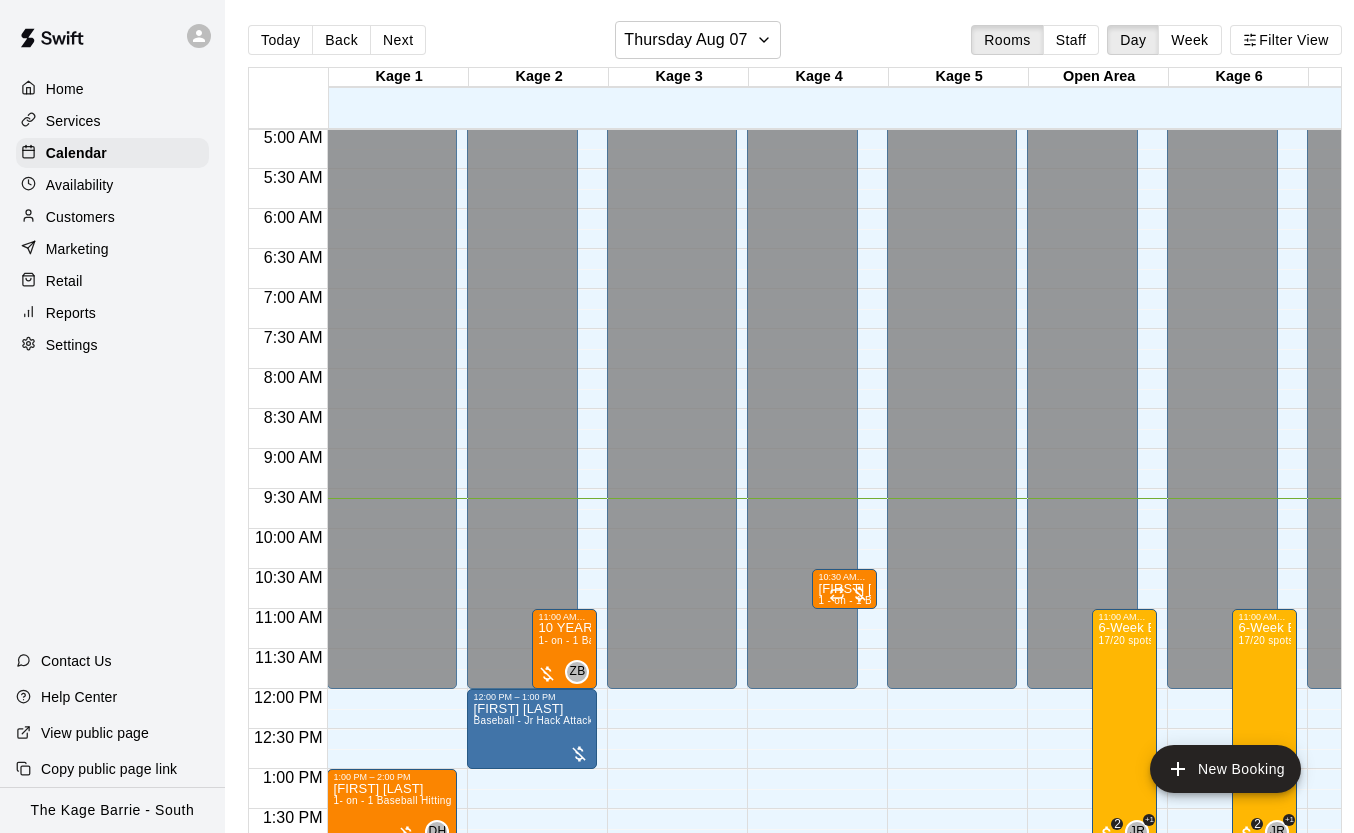 click on "Customers" at bounding box center [112, 217] 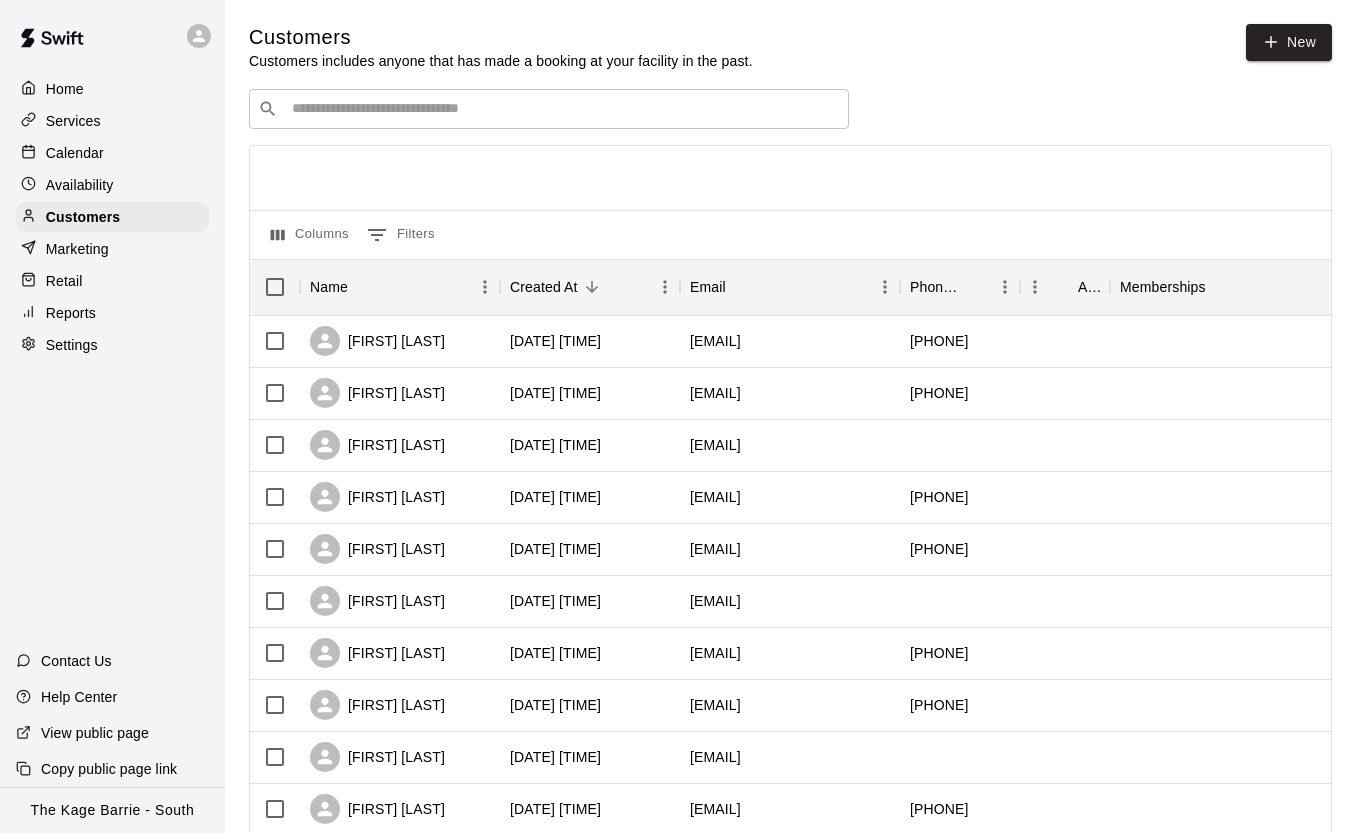 click at bounding box center (563, 109) 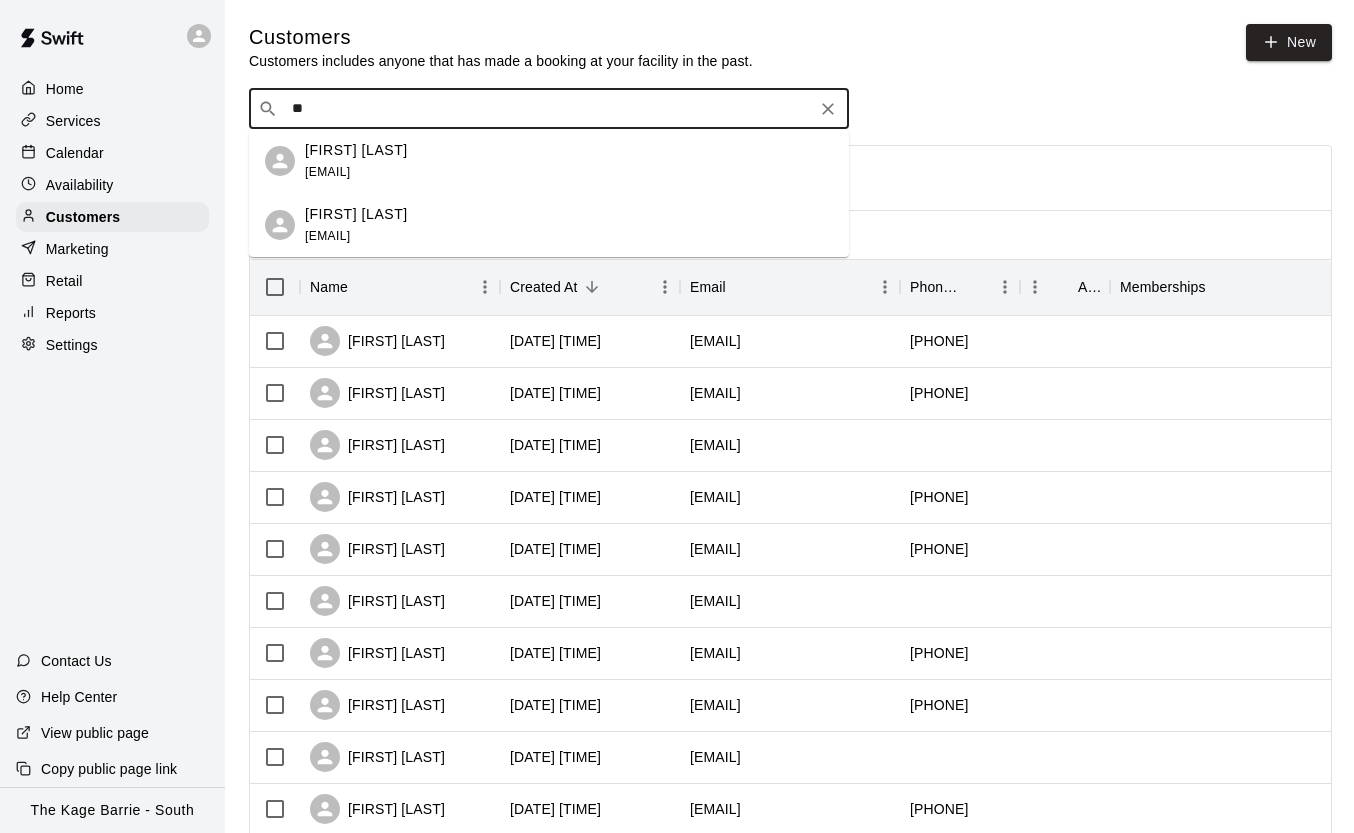 type on "*" 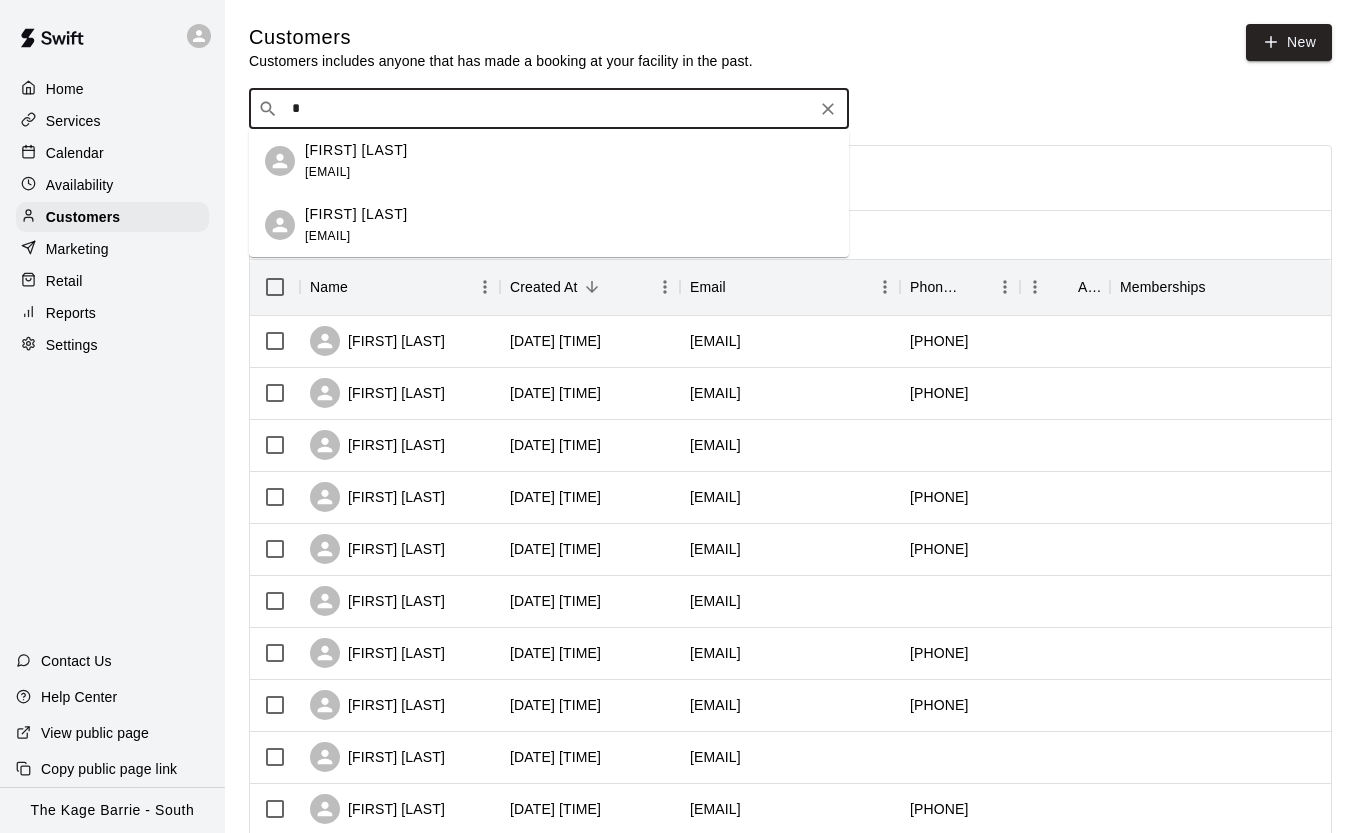 type 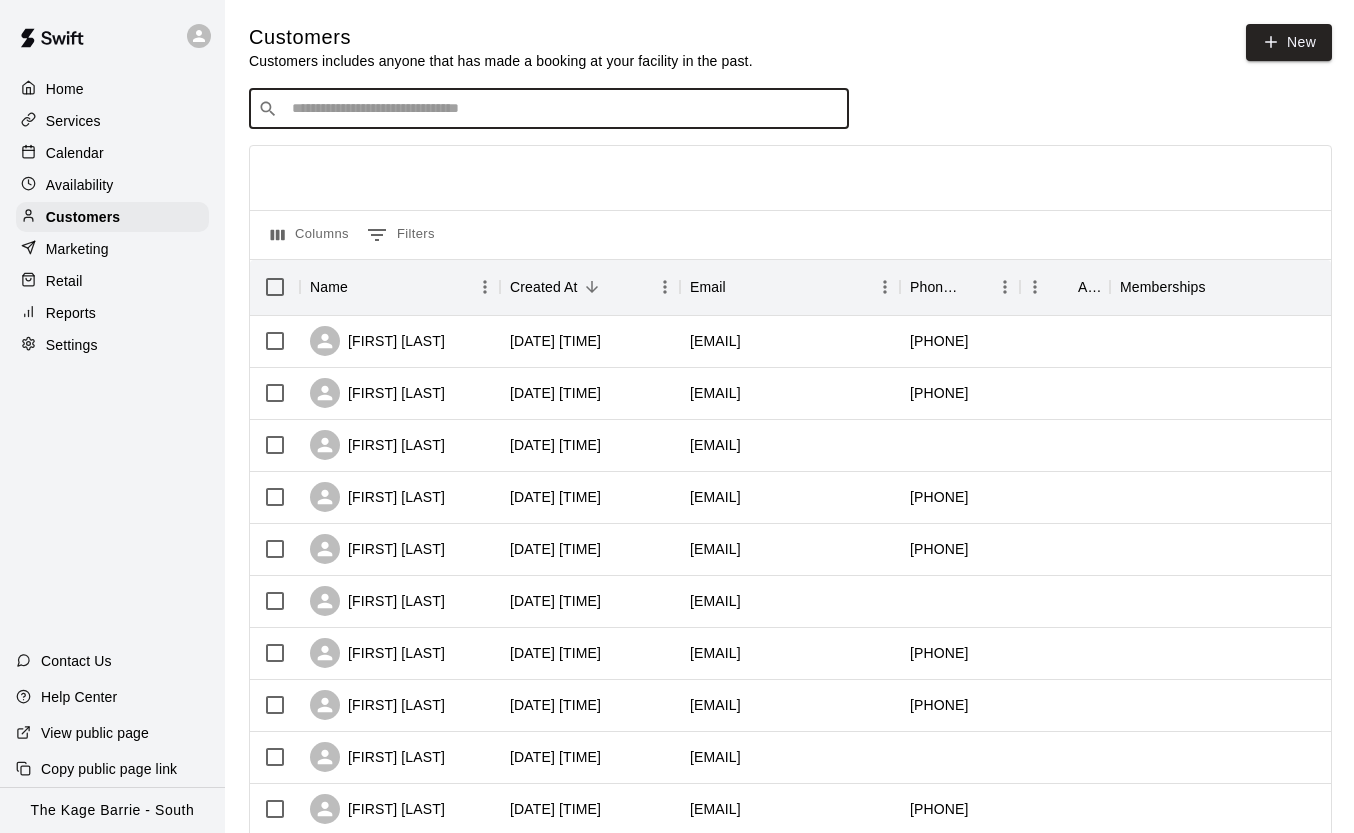 click on "Calendar" at bounding box center [112, 153] 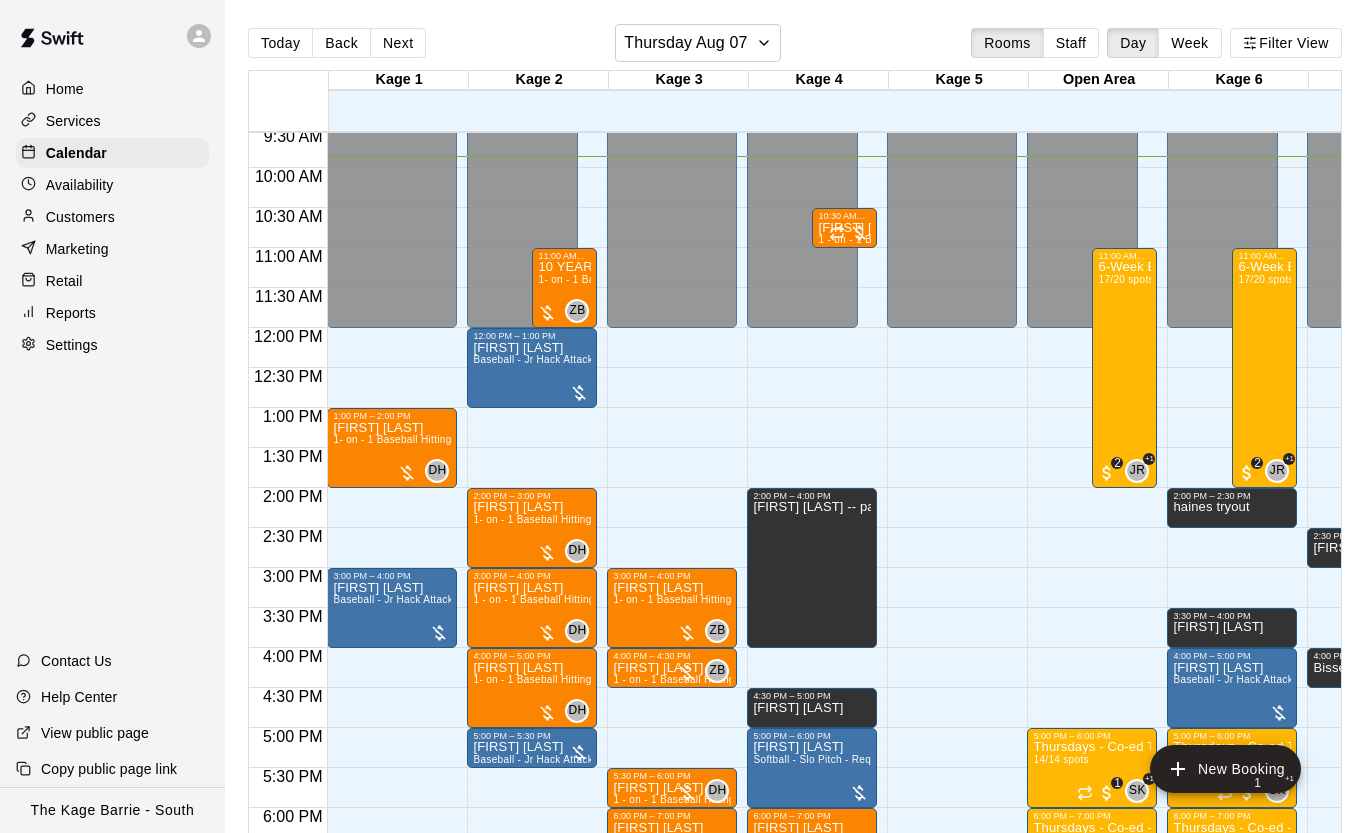 scroll, scrollTop: 765, scrollLeft: 11, axis: both 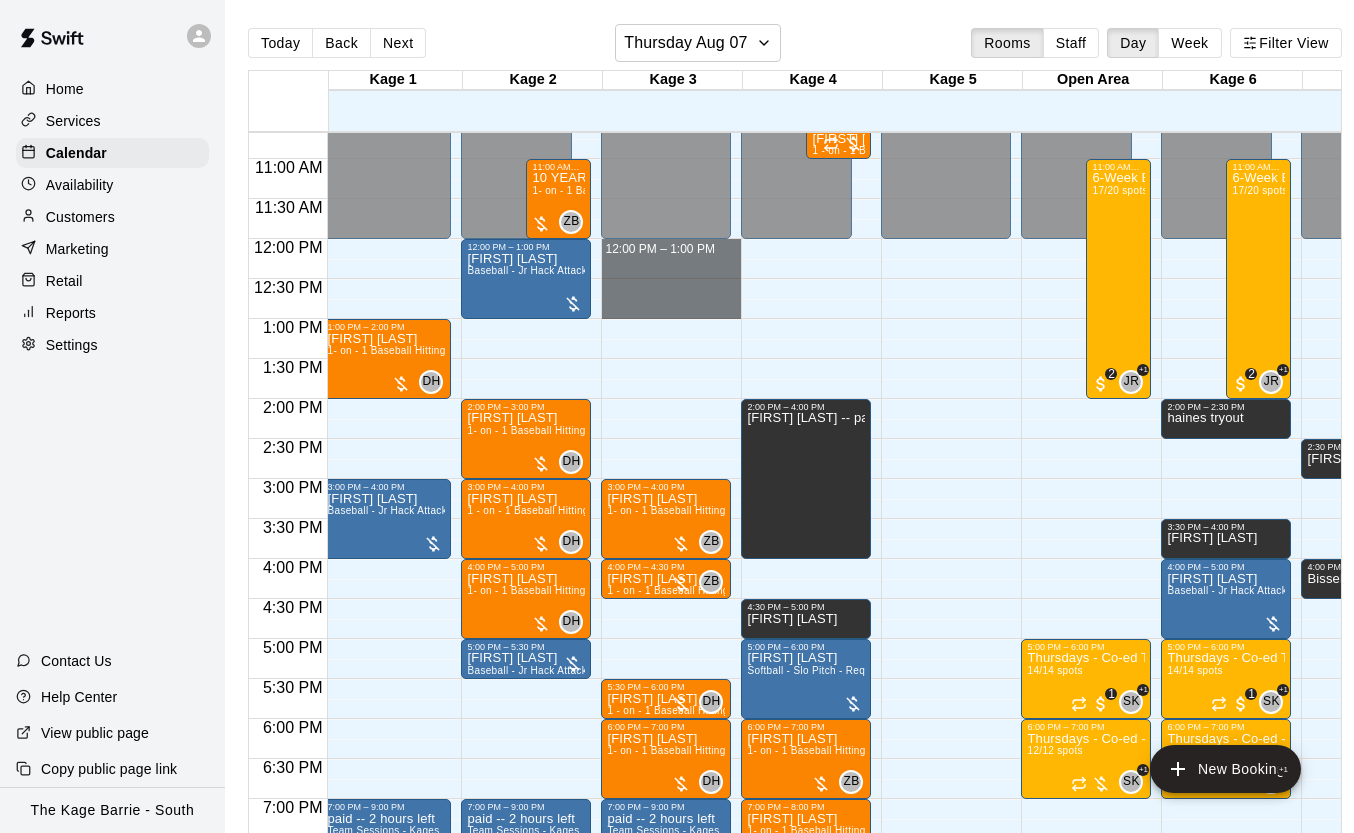 drag, startPoint x: 693, startPoint y: 242, endPoint x: 695, endPoint y: 322, distance: 80.024994 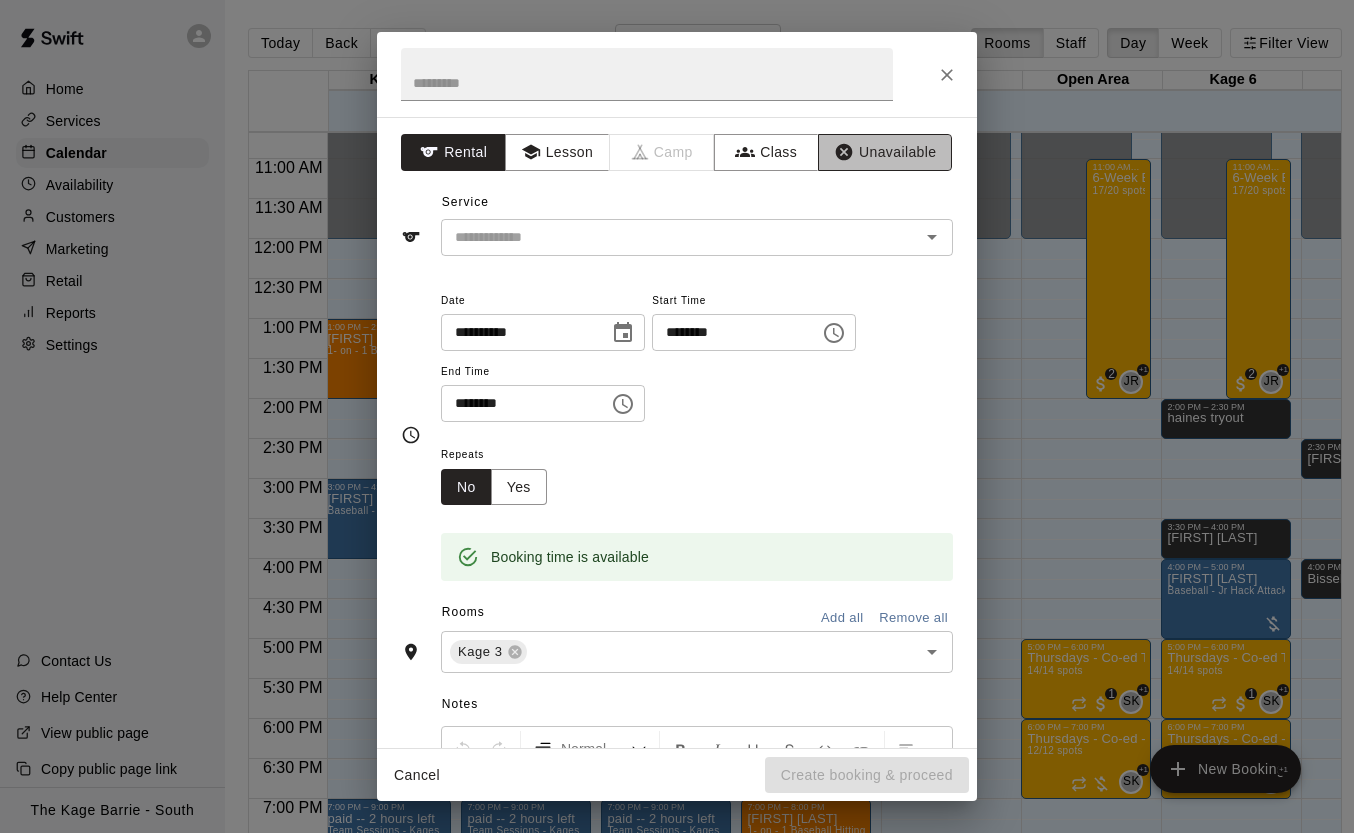 drag, startPoint x: 898, startPoint y: 158, endPoint x: 873, endPoint y: 157, distance: 25.019993 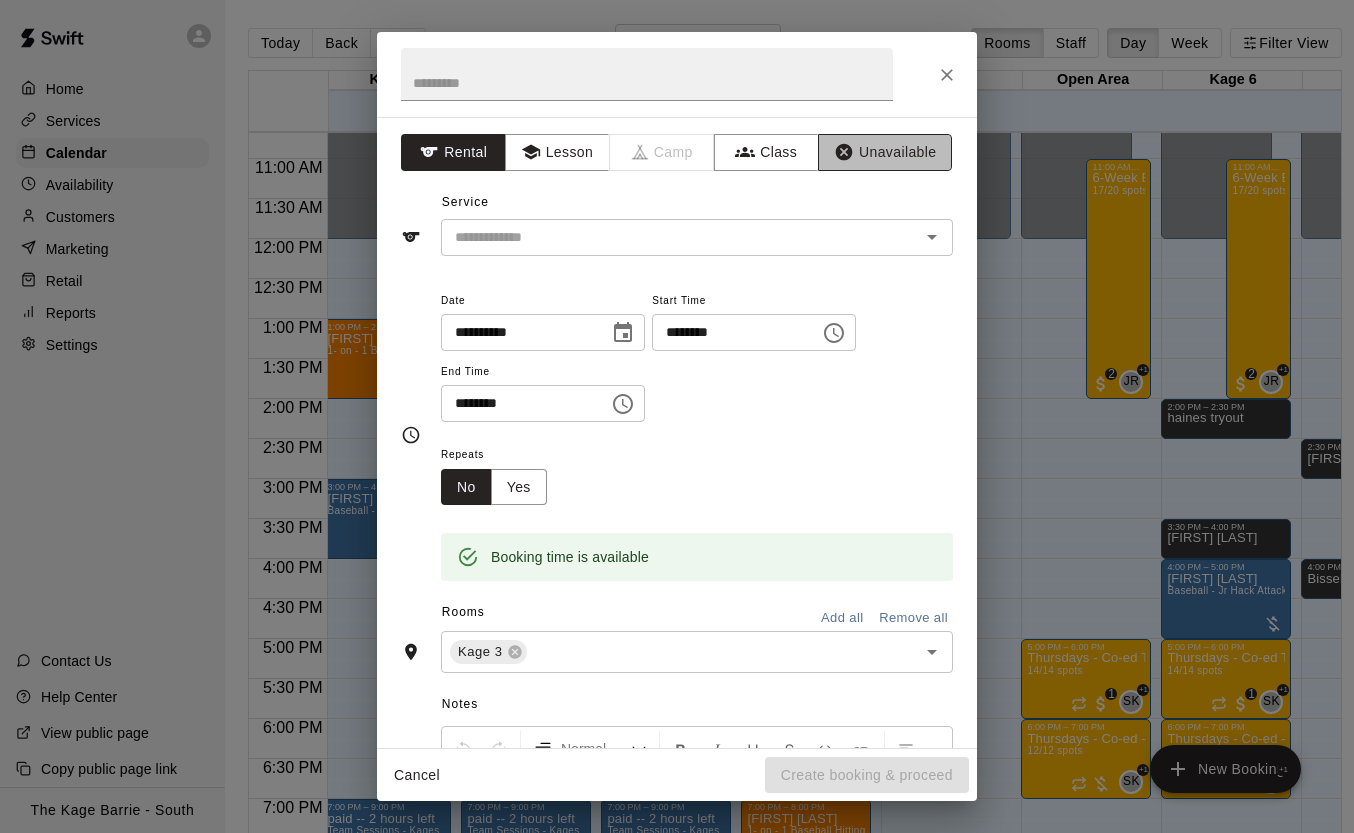 click on "Unavailable" at bounding box center [885, 152] 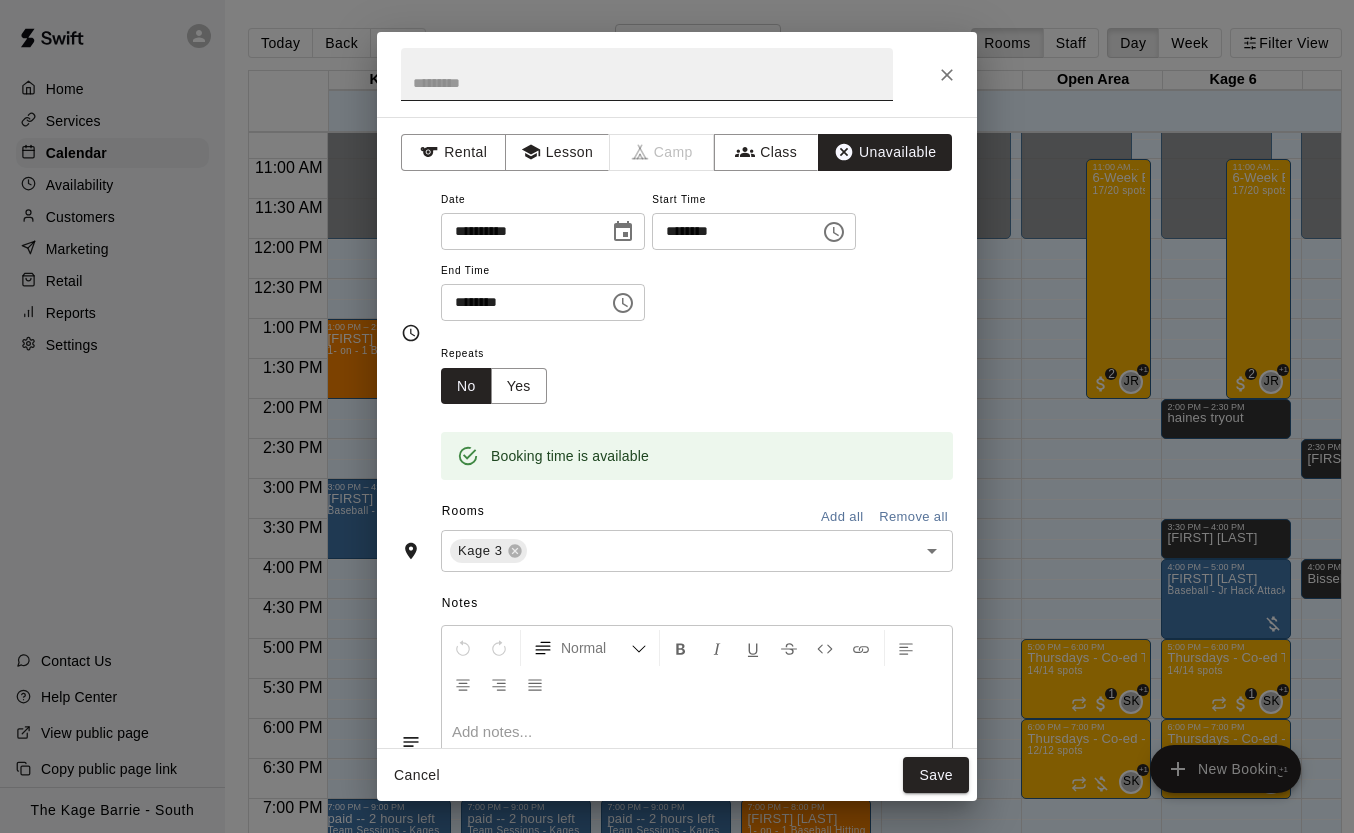 click at bounding box center (647, 74) 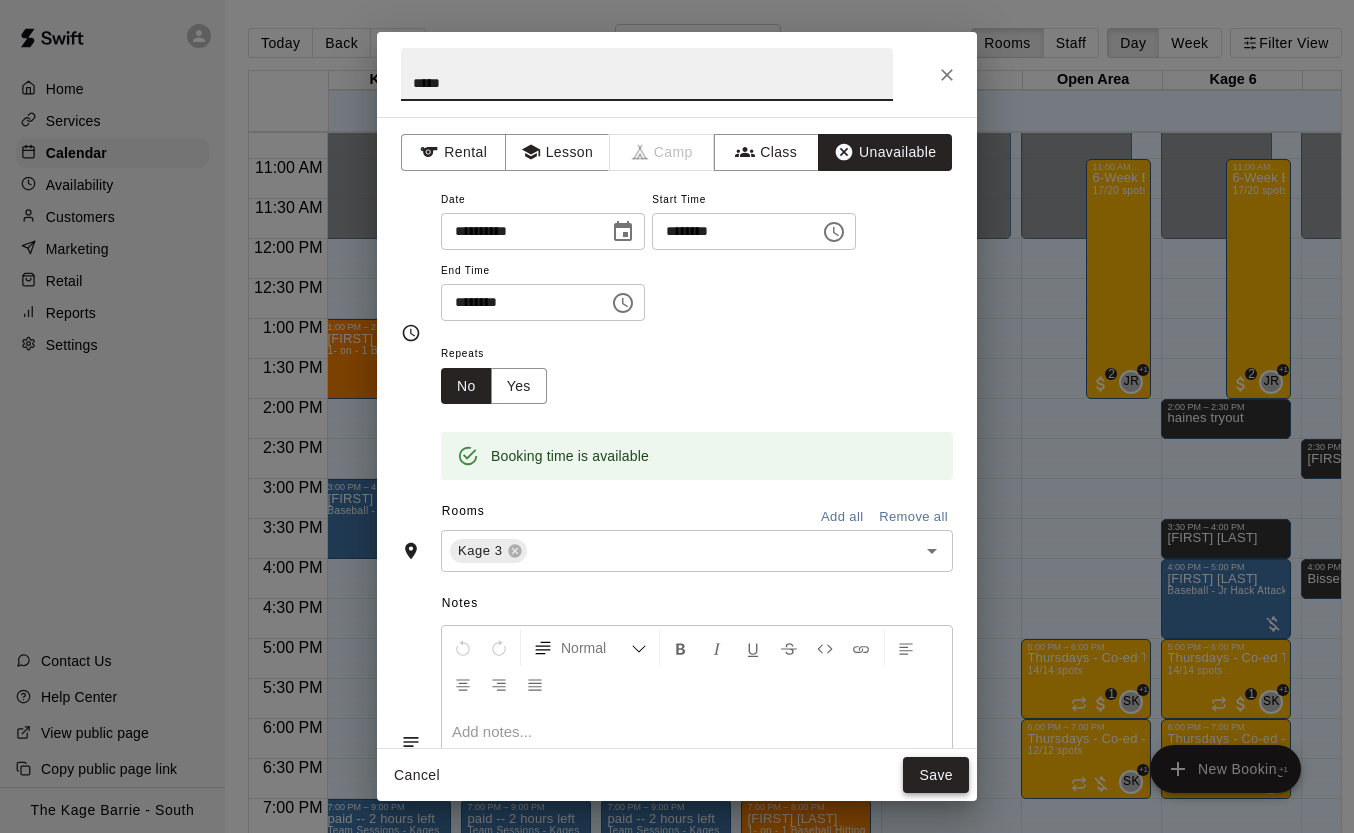 type on "*****" 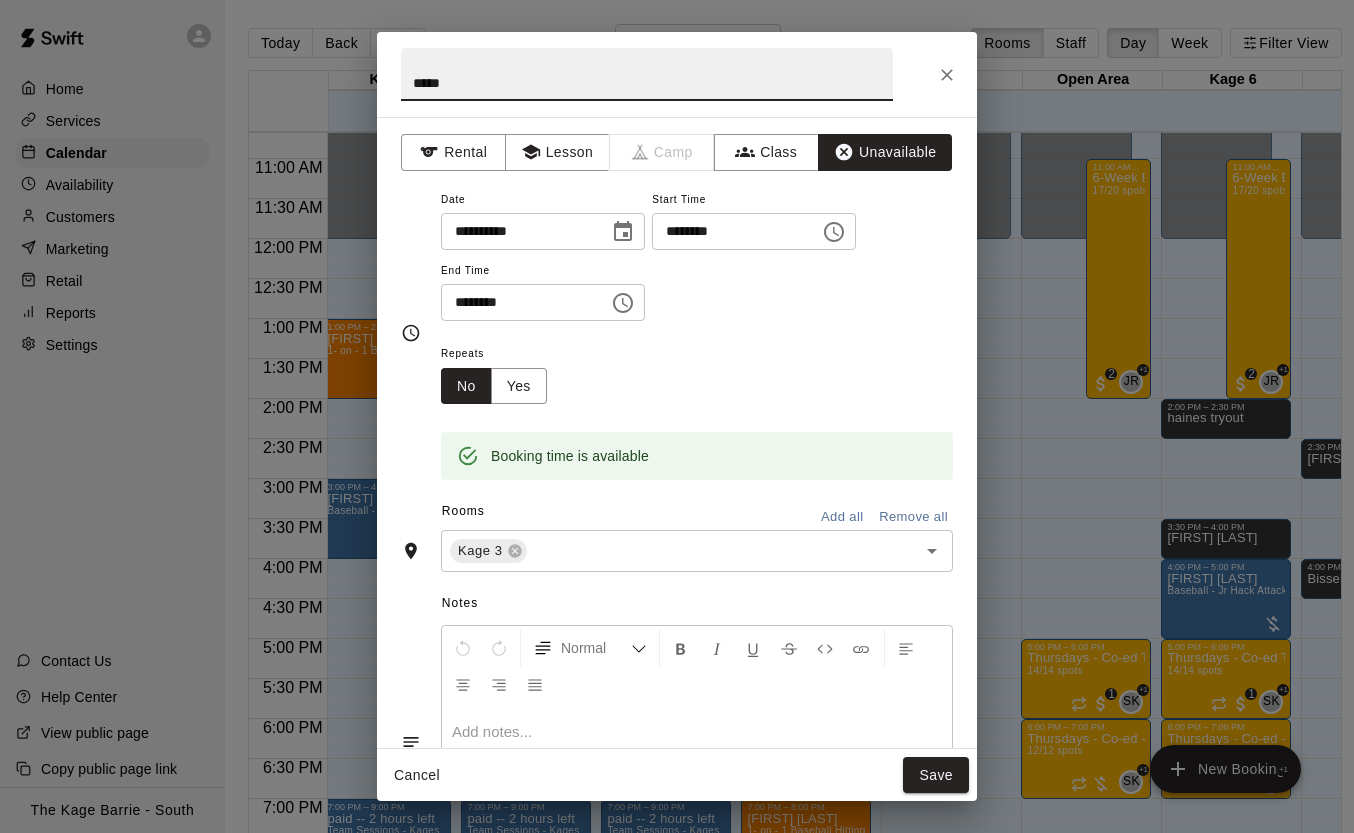 click on "Save" at bounding box center [936, 775] 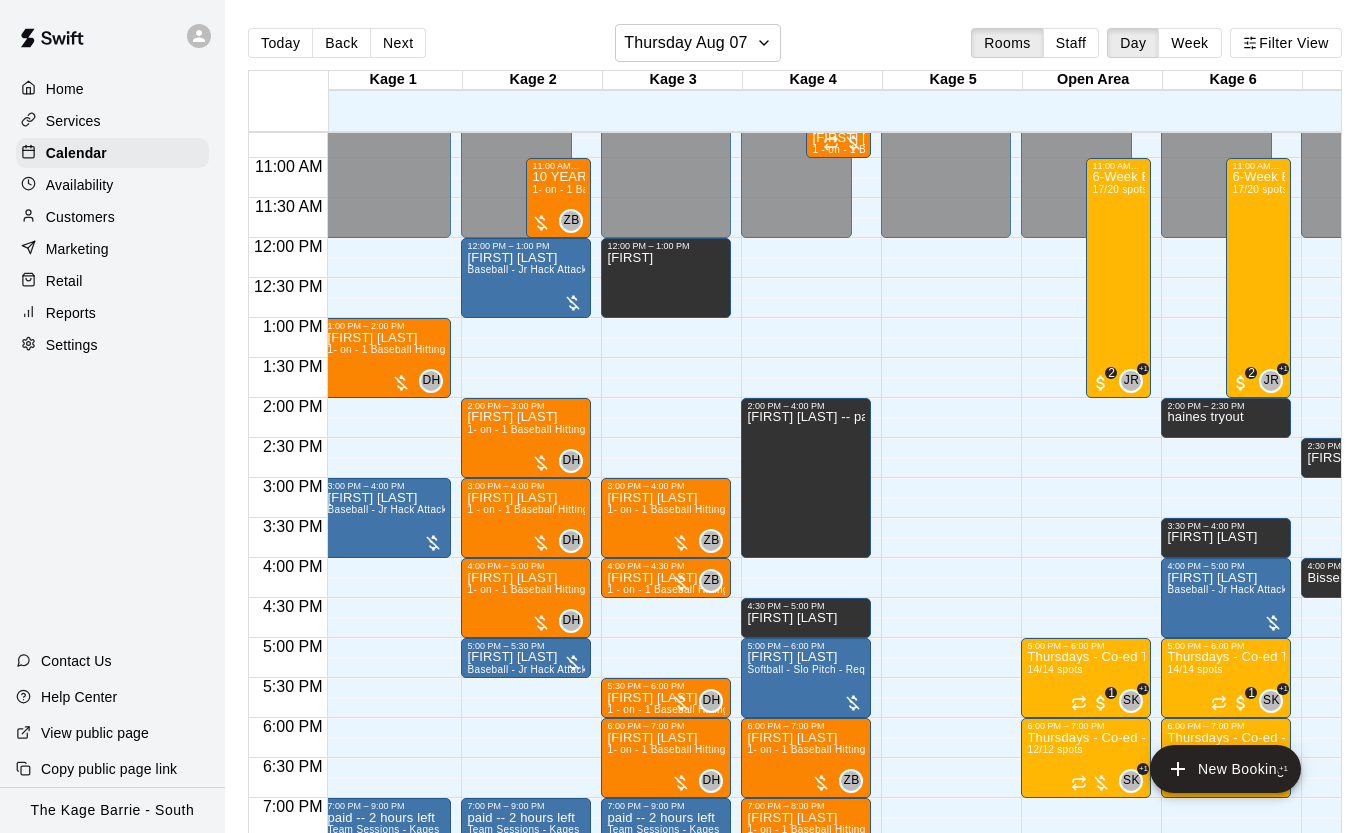 scroll, scrollTop: 855, scrollLeft: 0, axis: vertical 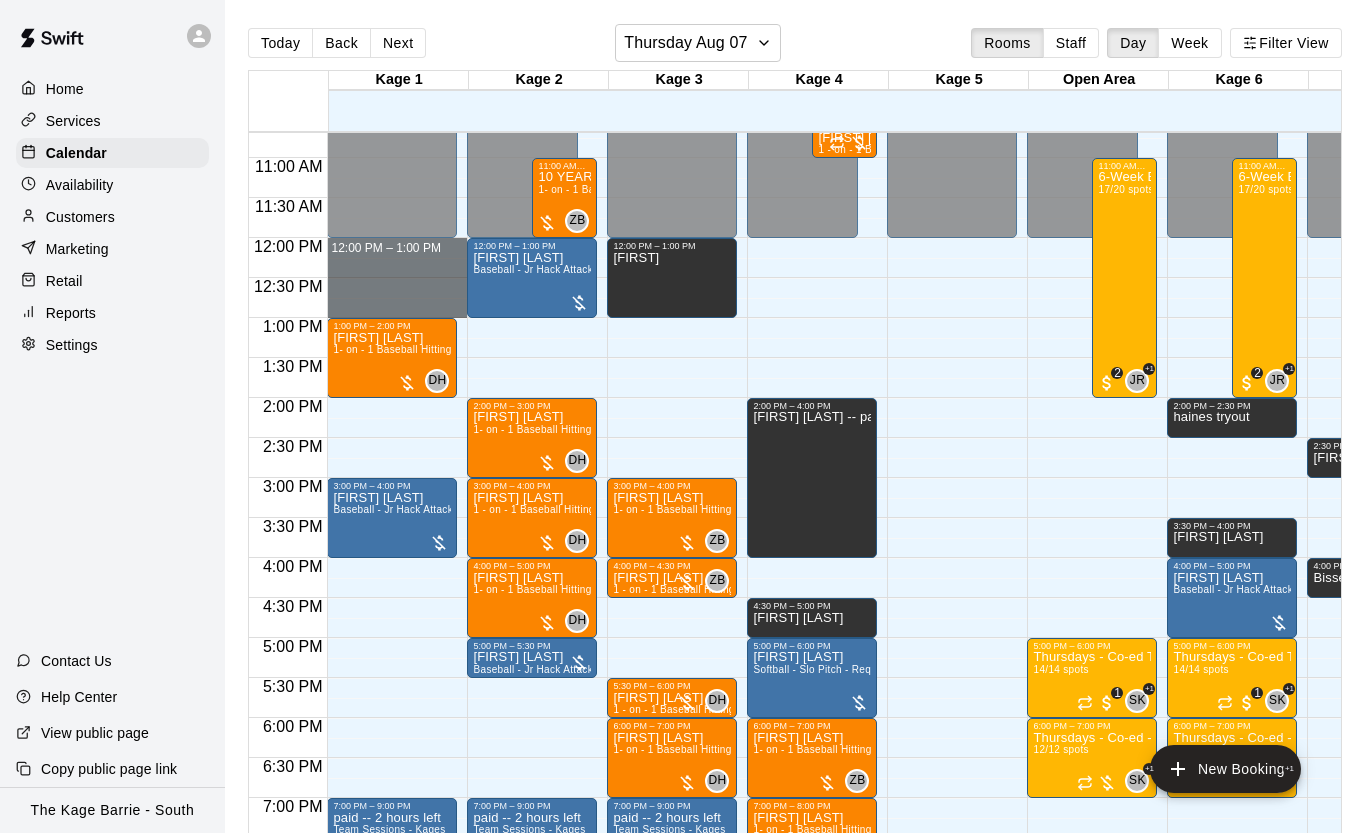 drag, startPoint x: 387, startPoint y: 241, endPoint x: 391, endPoint y: 310, distance: 69.115845 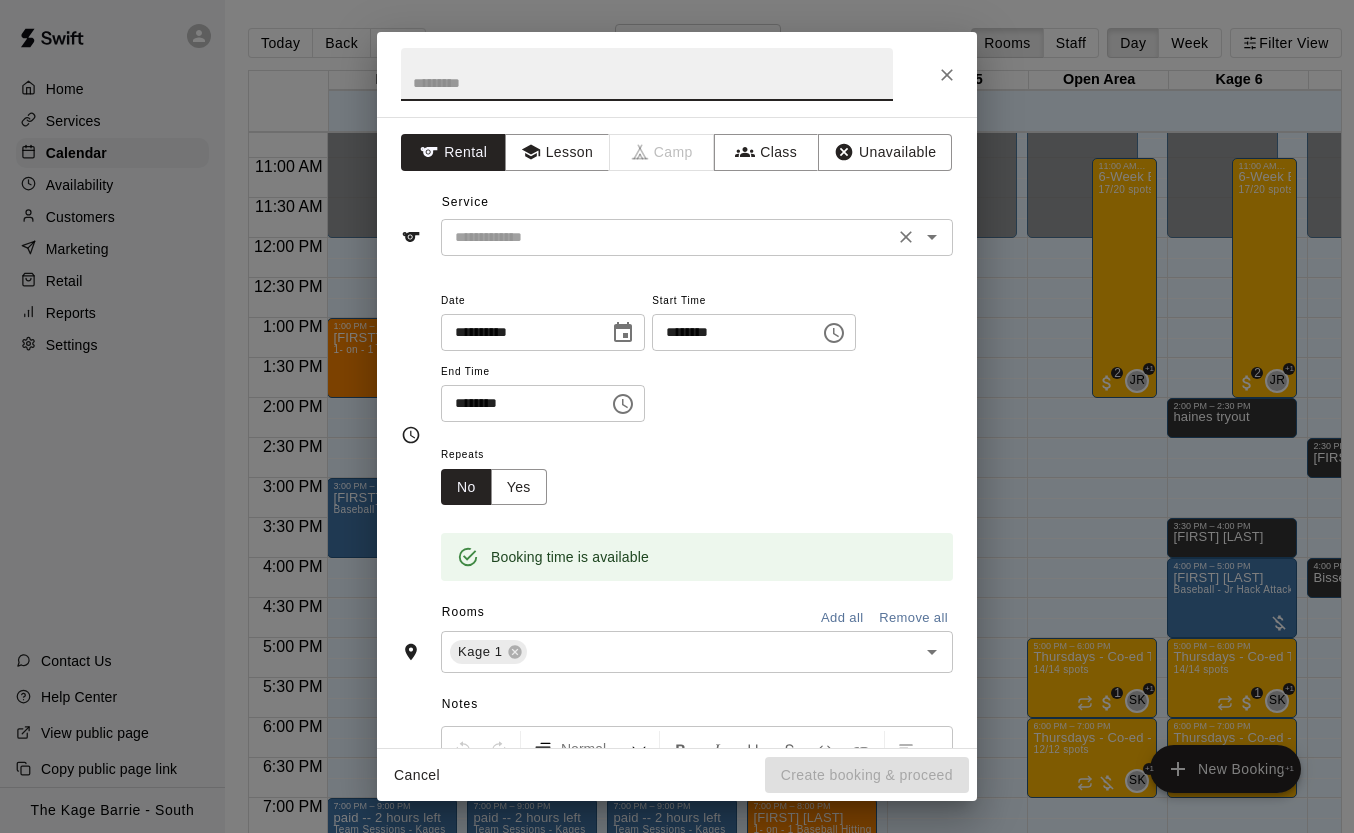 click at bounding box center (667, 237) 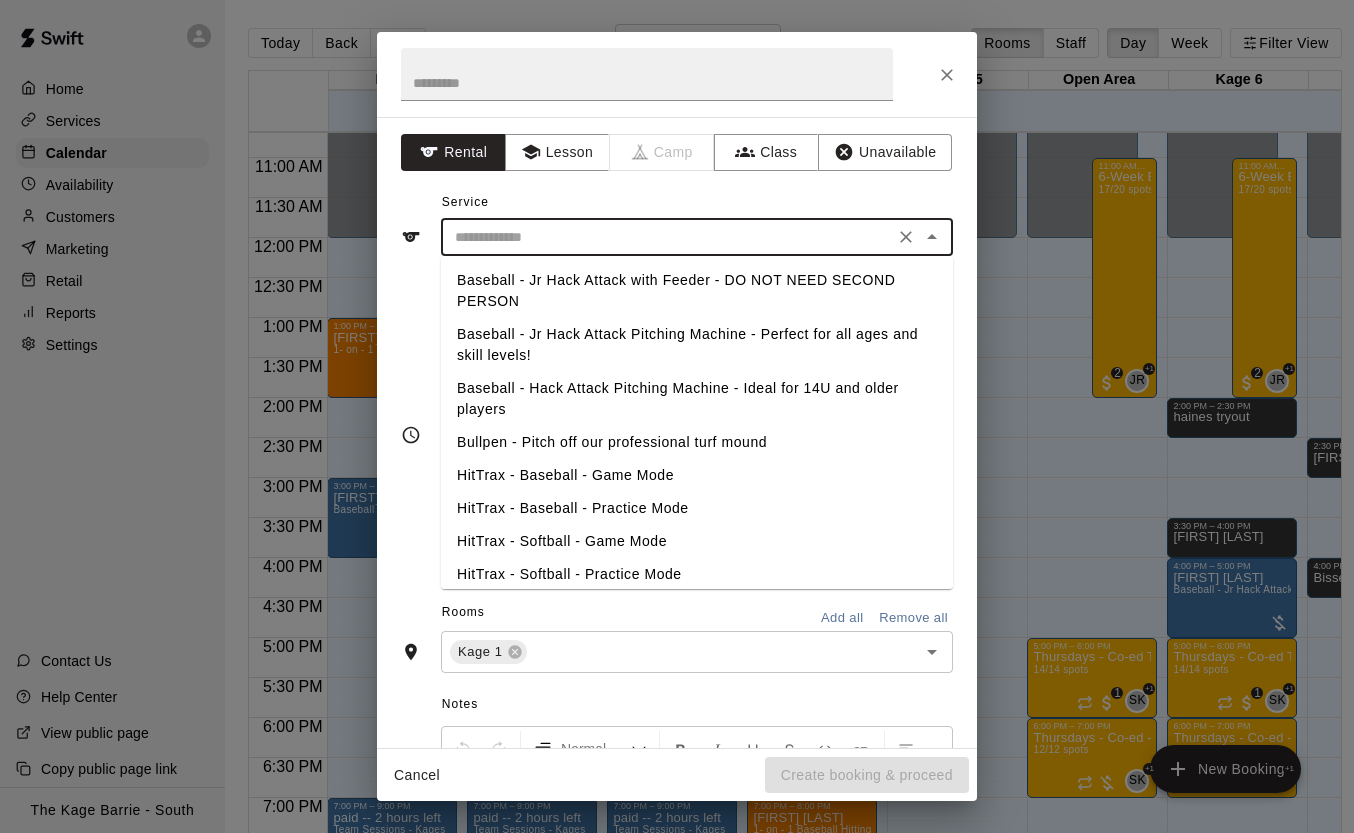 click on "Baseball - Jr Hack Attack with Feeder - DO NOT NEED SECOND PERSON" at bounding box center [697, 291] 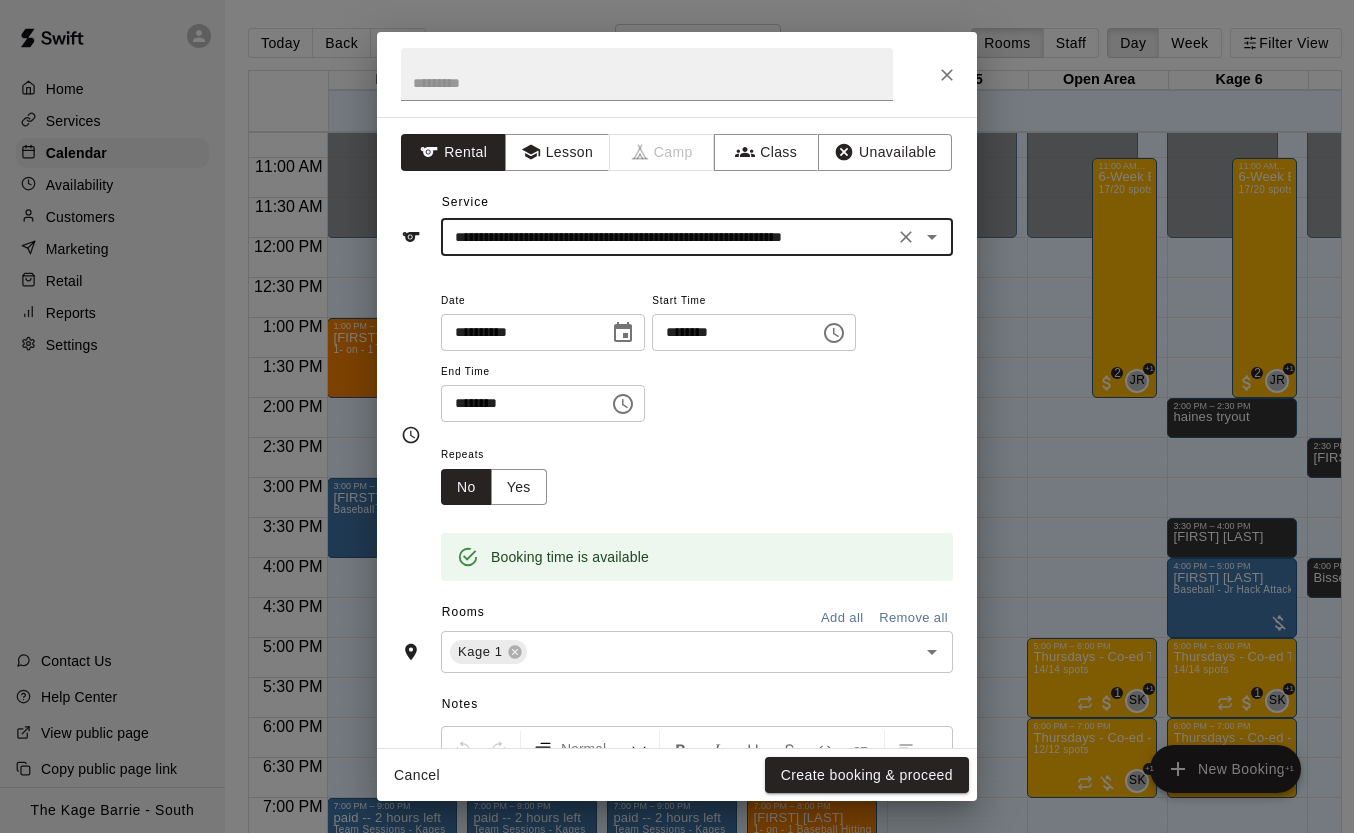 click on "Create booking & proceed" at bounding box center (867, 775) 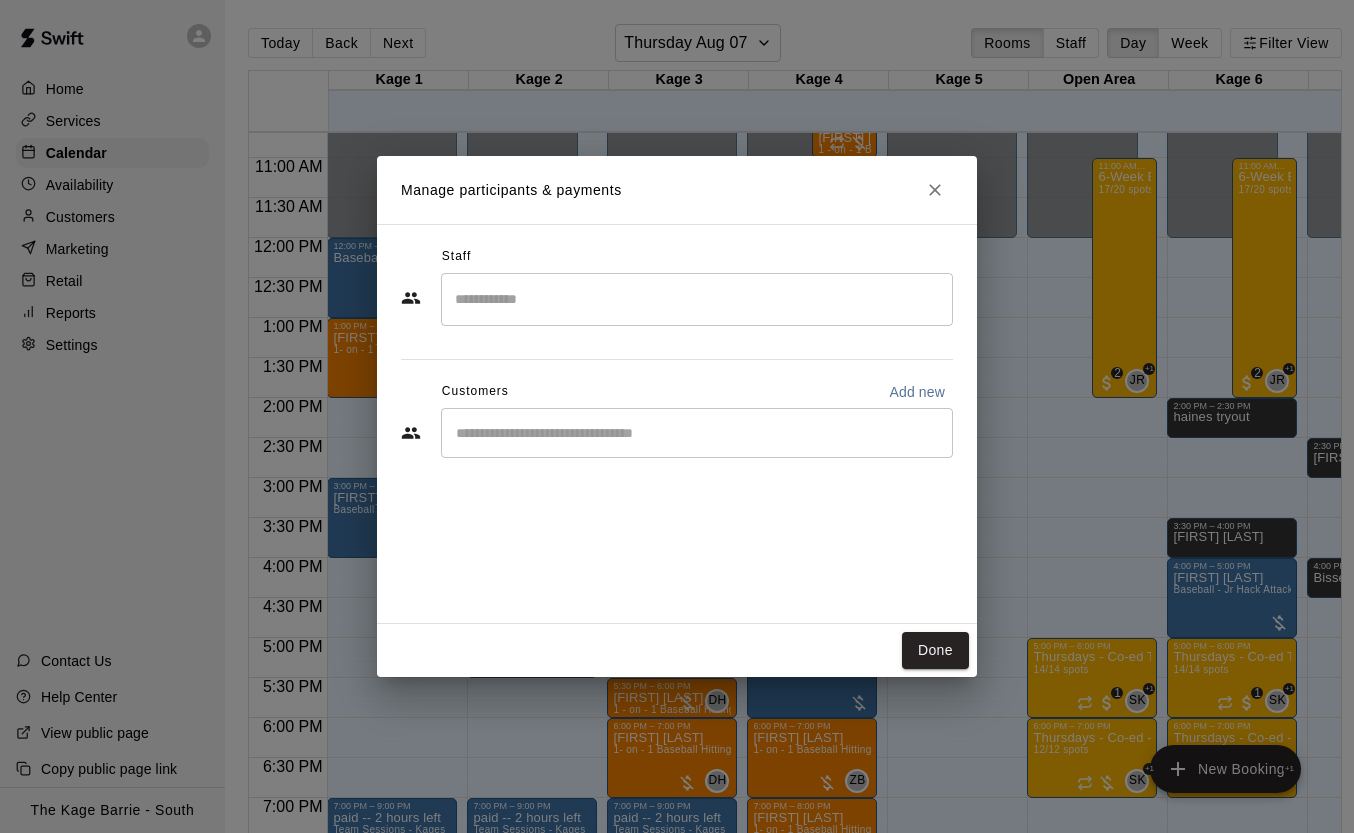 click at bounding box center [697, 433] 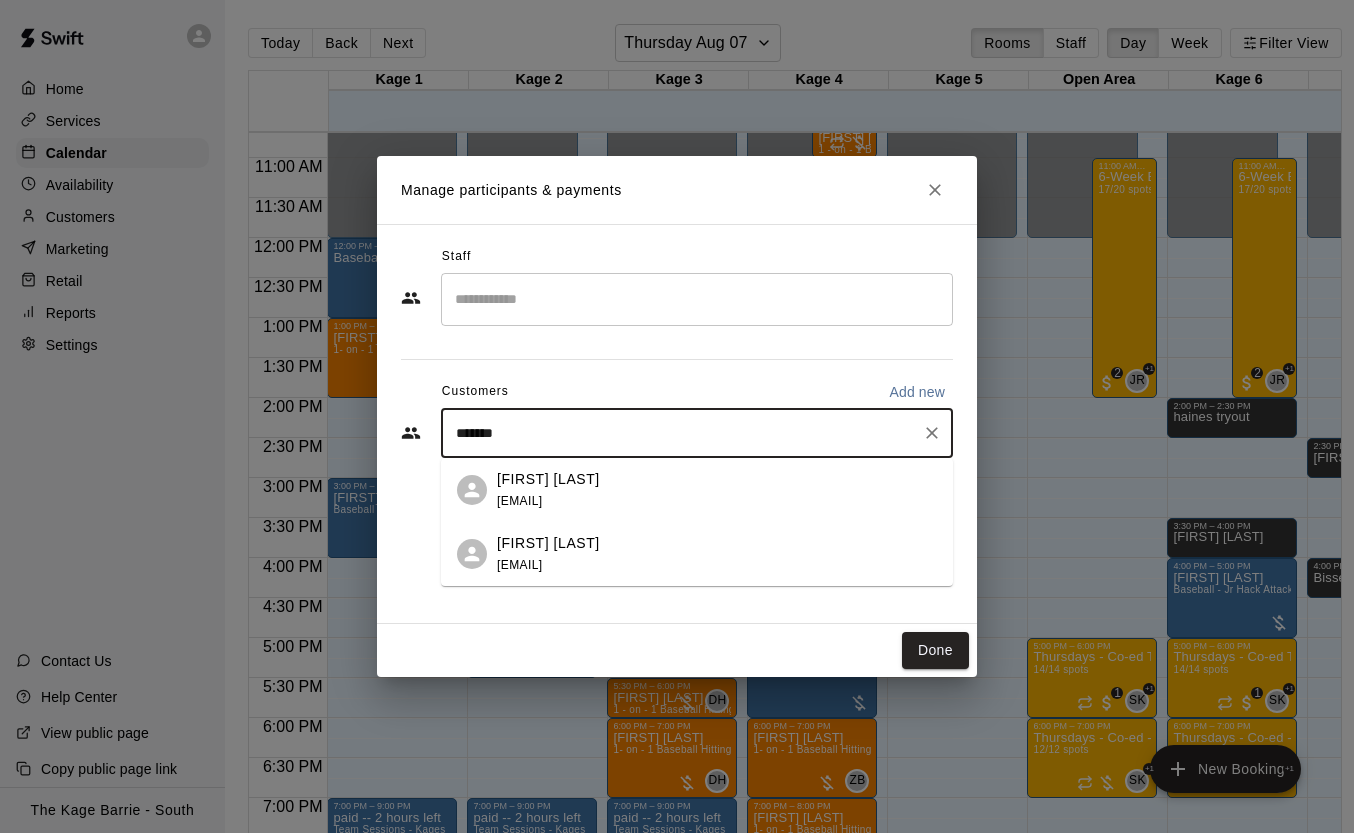 type on "********" 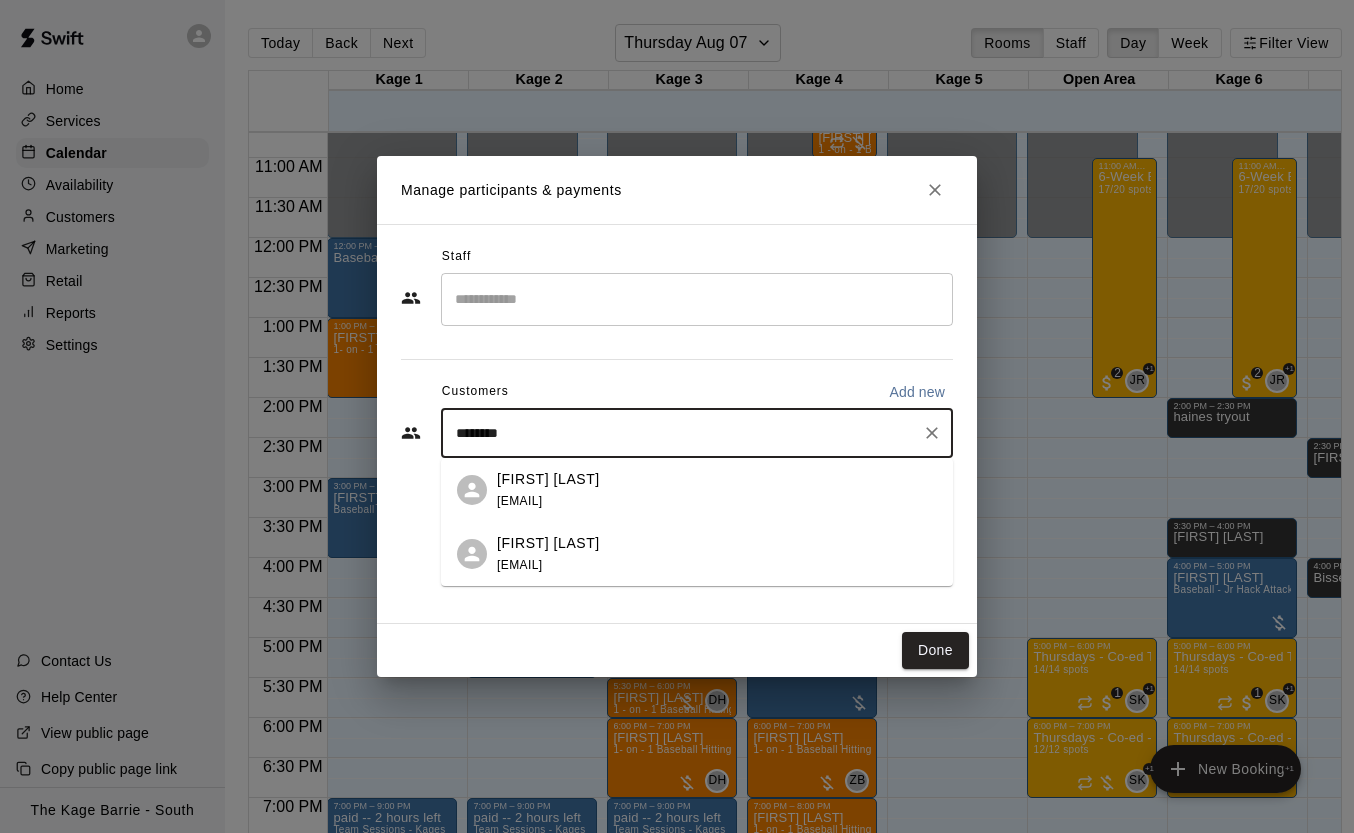 click on "[FIRST] [LAST] [EMAIL]" at bounding box center [548, 554] 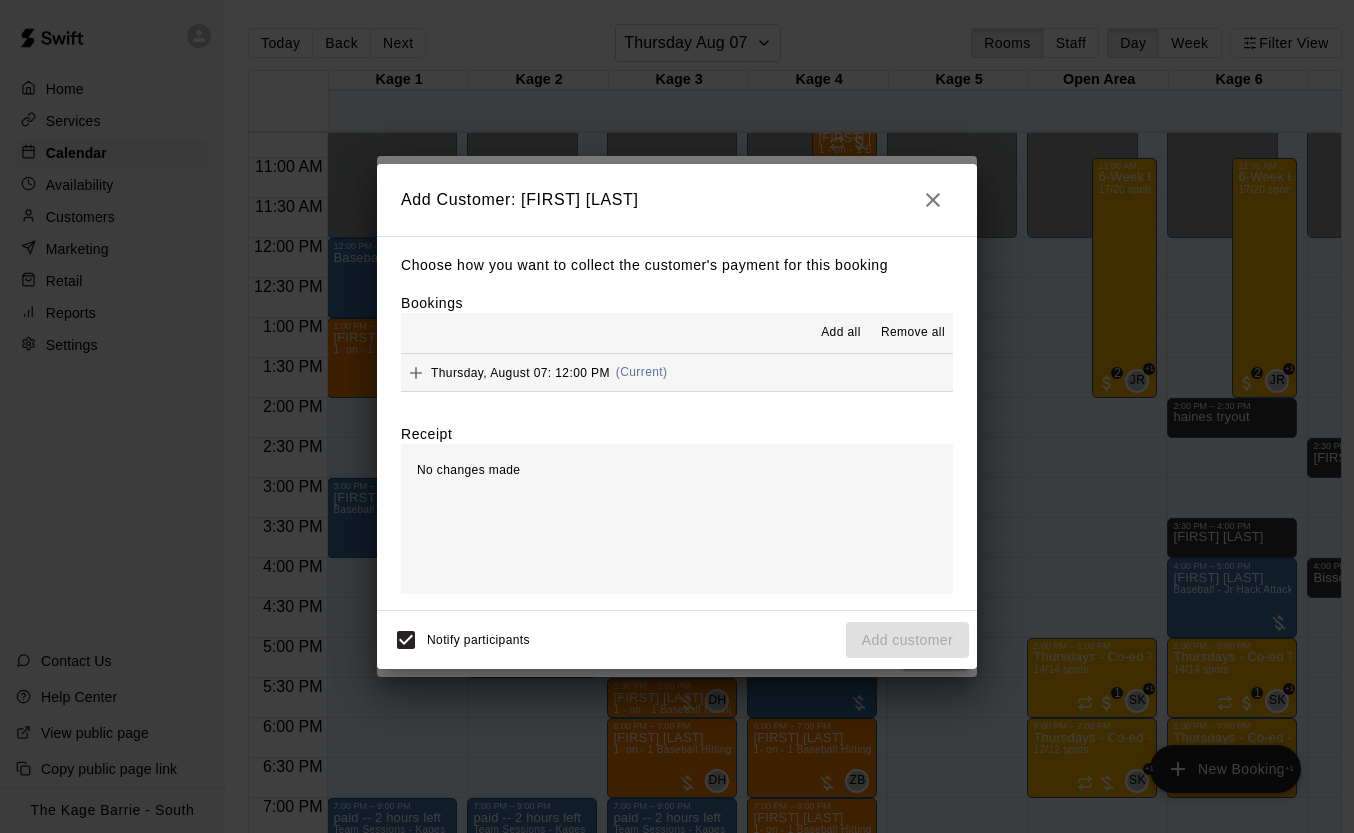 click on "Add all" at bounding box center [841, 333] 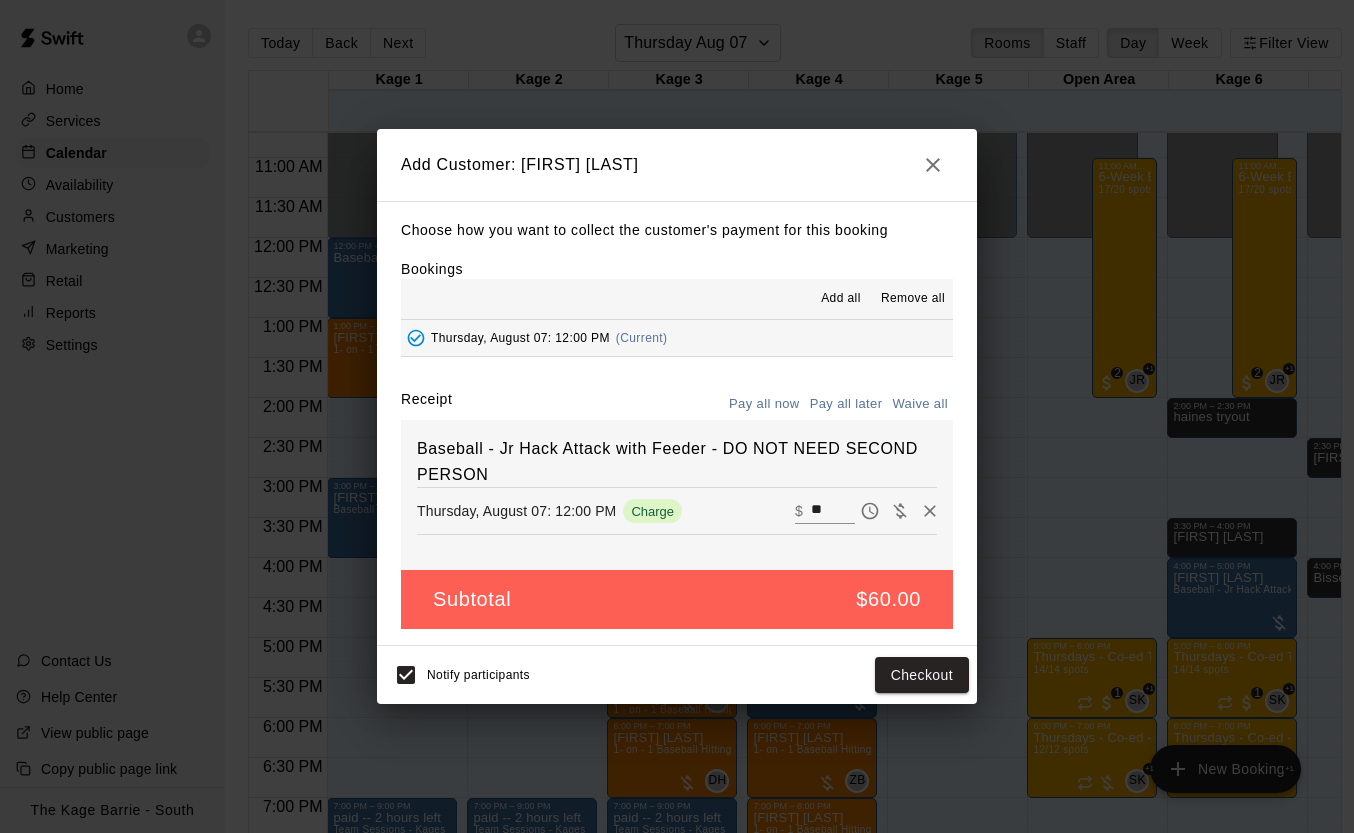 drag, startPoint x: 851, startPoint y: 402, endPoint x: 897, endPoint y: 418, distance: 48.703182 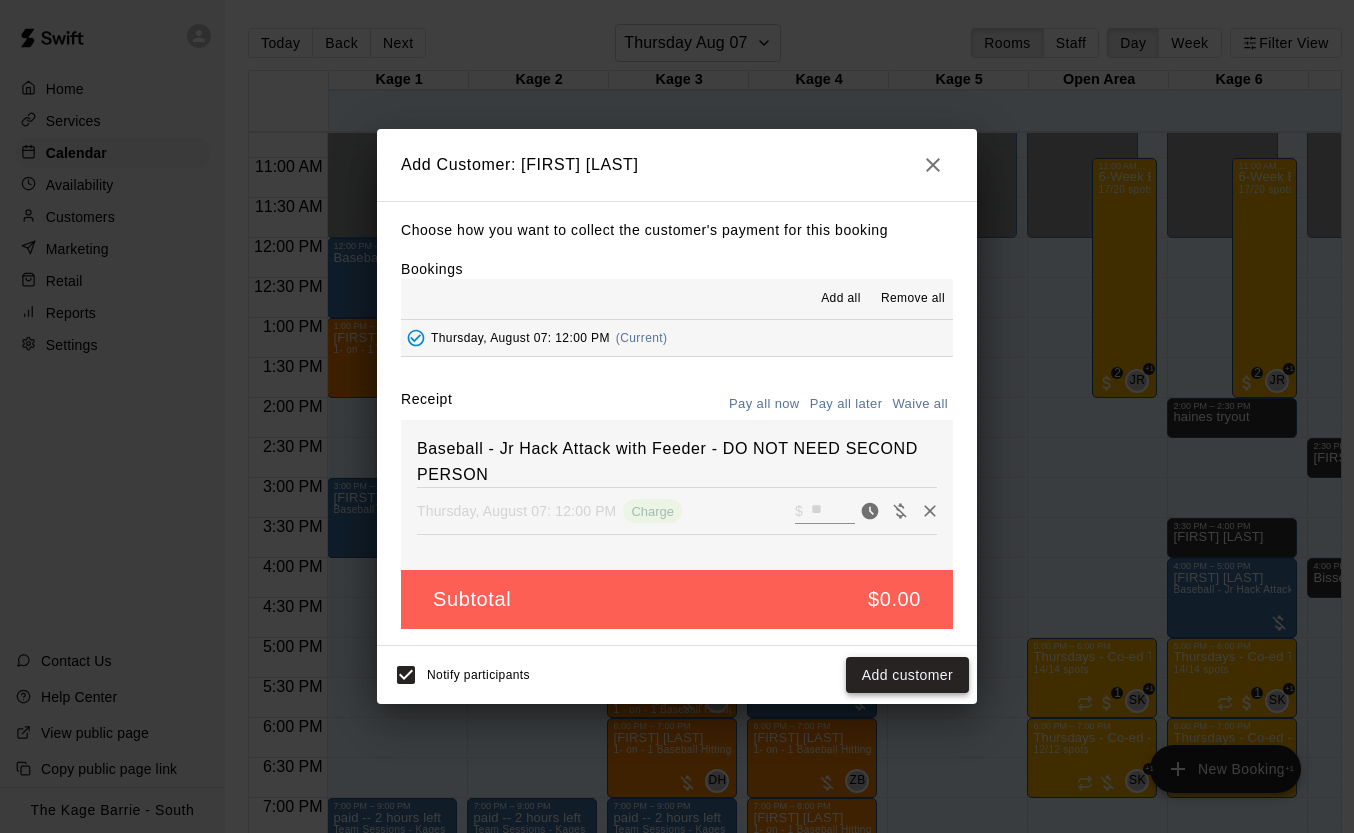 click on "Add customer" at bounding box center [907, 675] 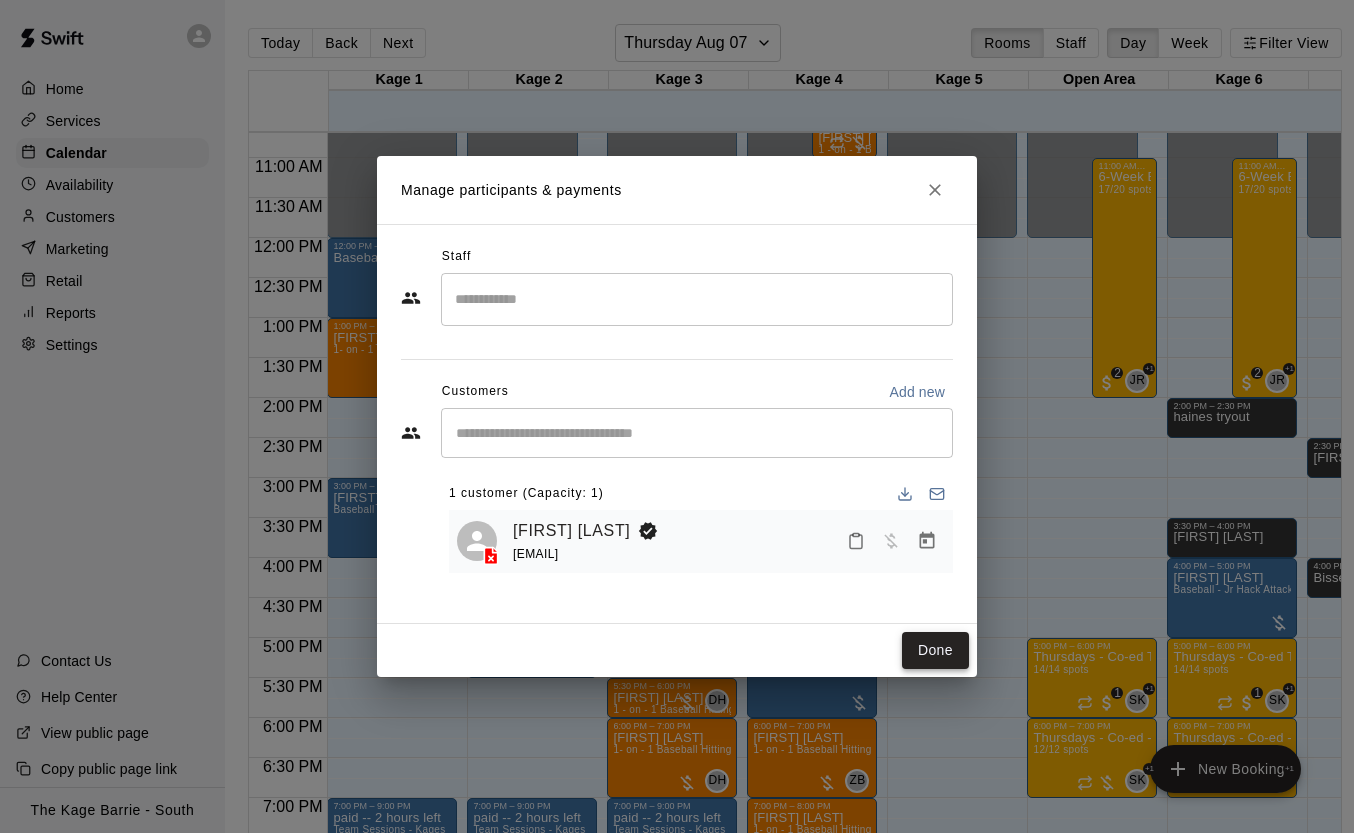click on "Done" at bounding box center (935, 650) 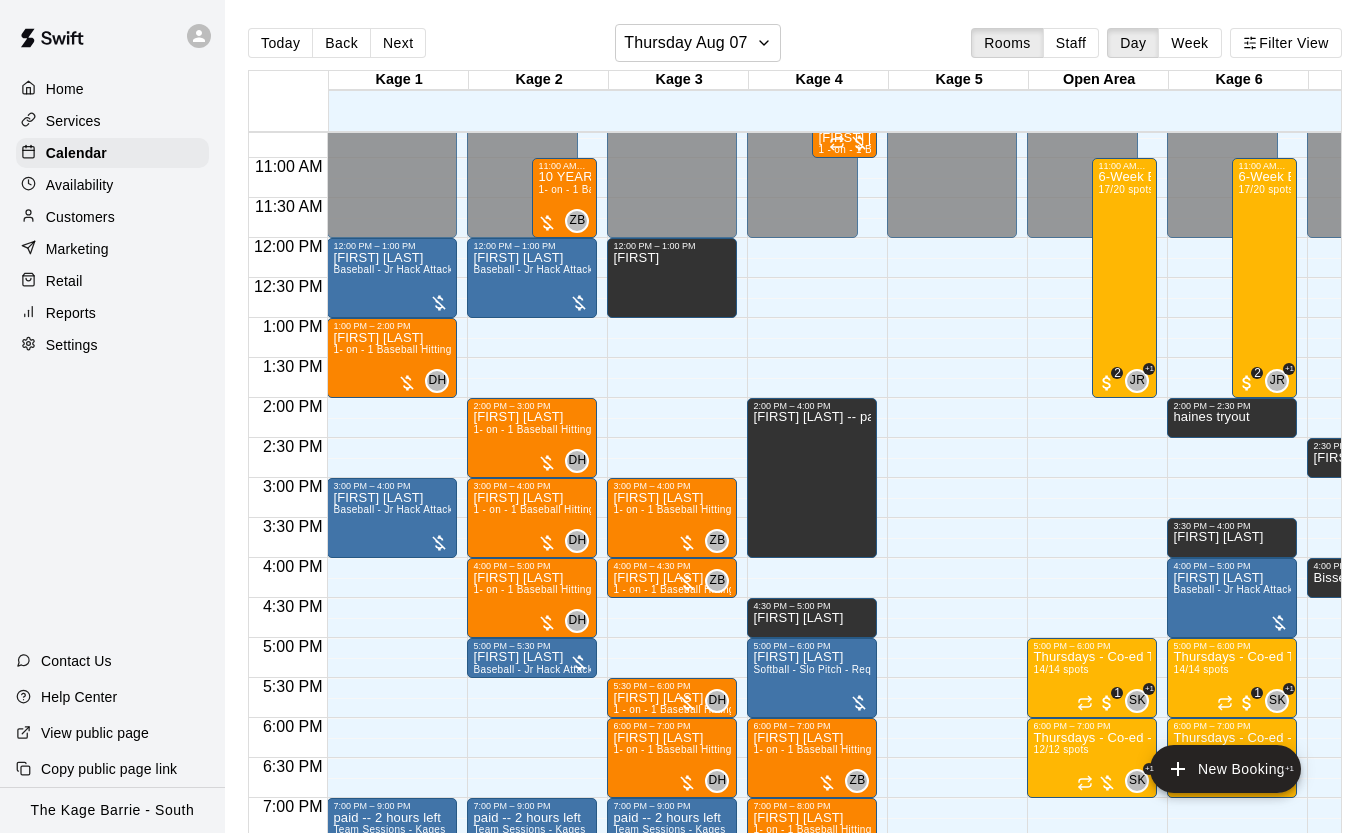 click 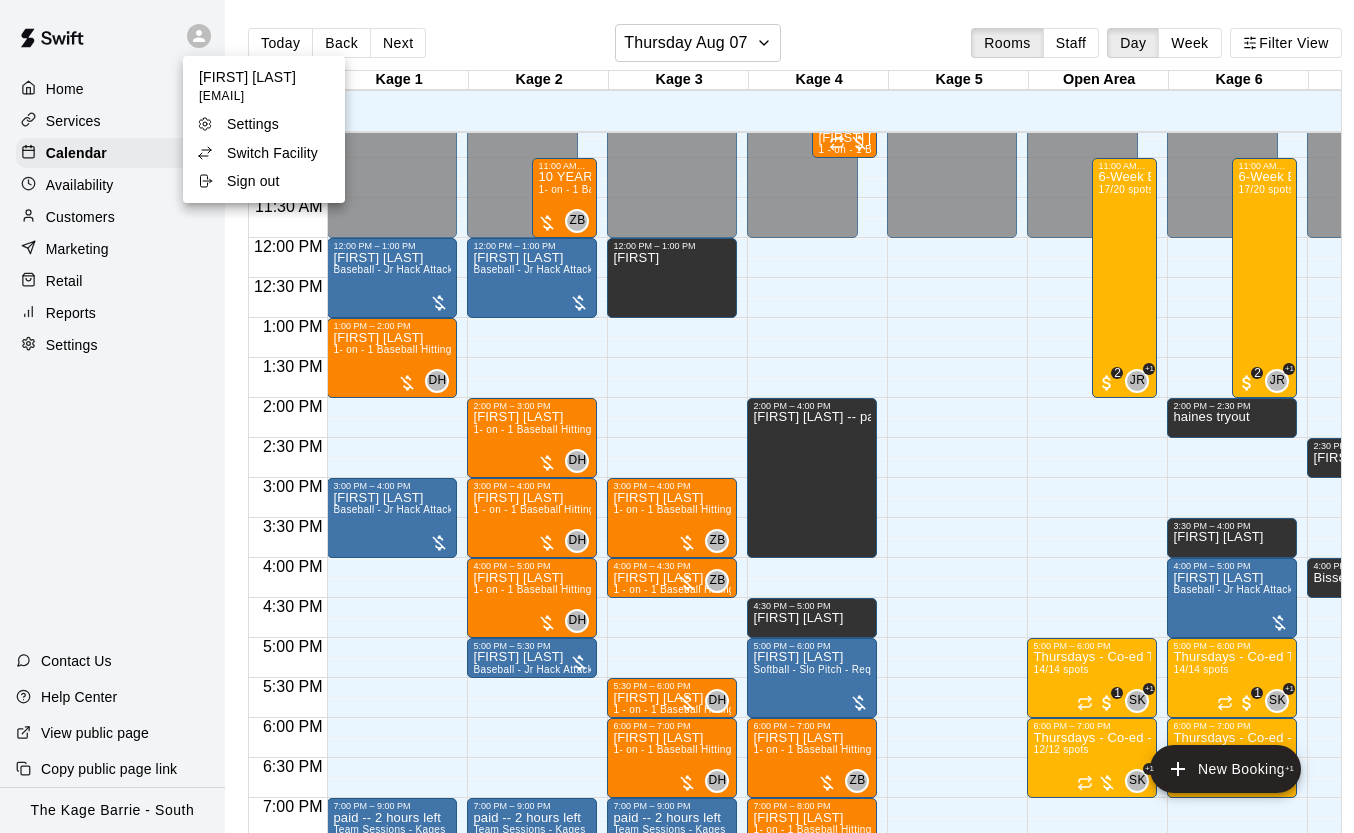 click on "Switch Facility" at bounding box center [262, 153] 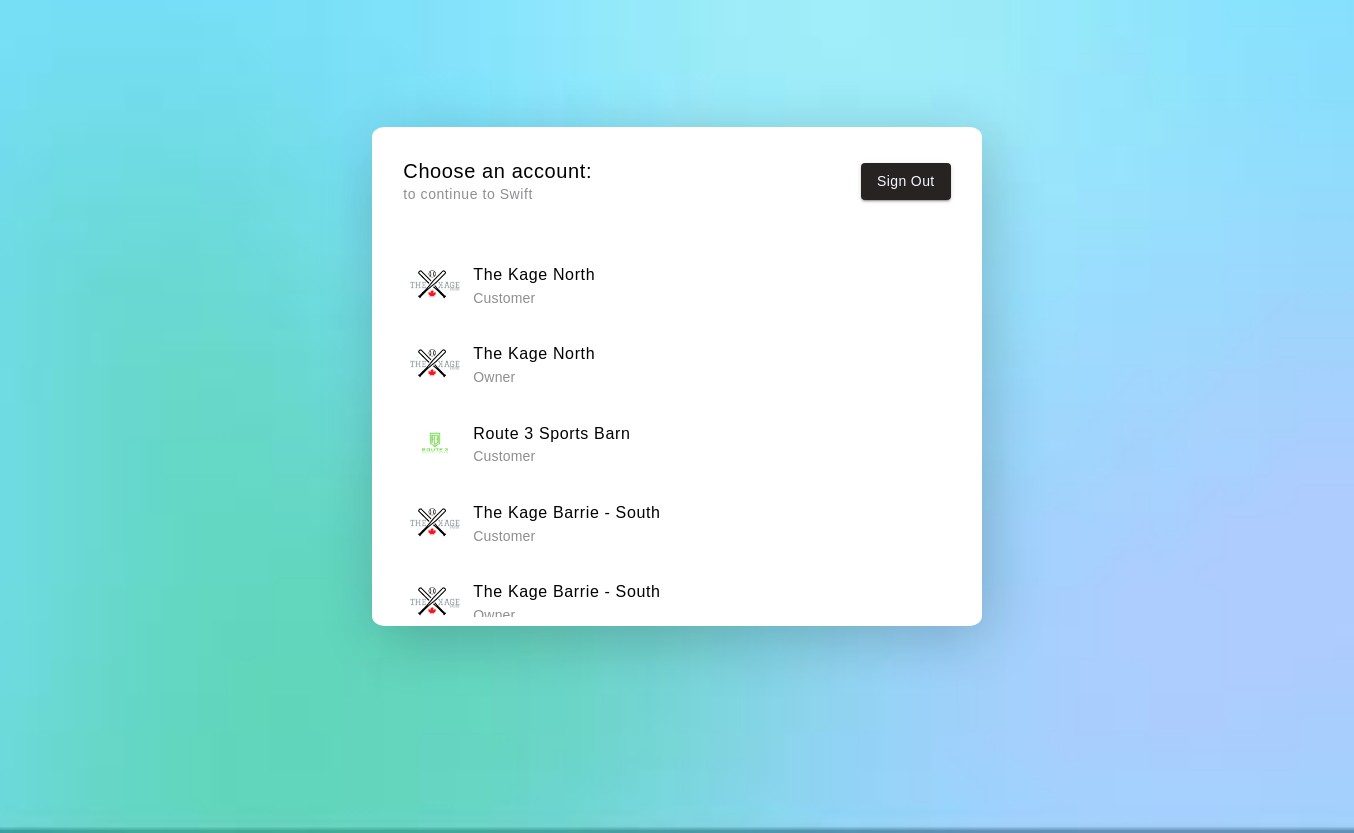 click on "The Kage North" at bounding box center (534, 354) 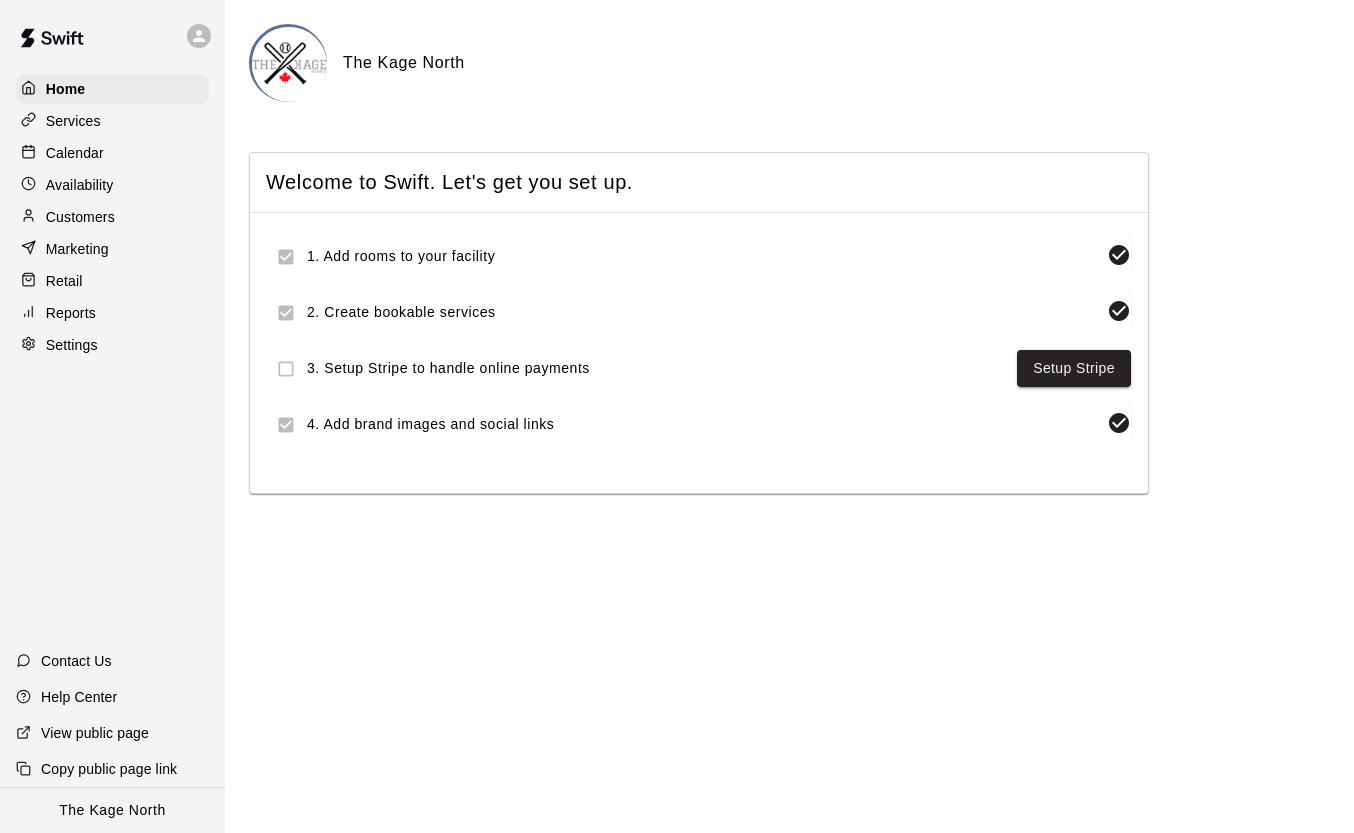 click on "Calendar" at bounding box center (75, 153) 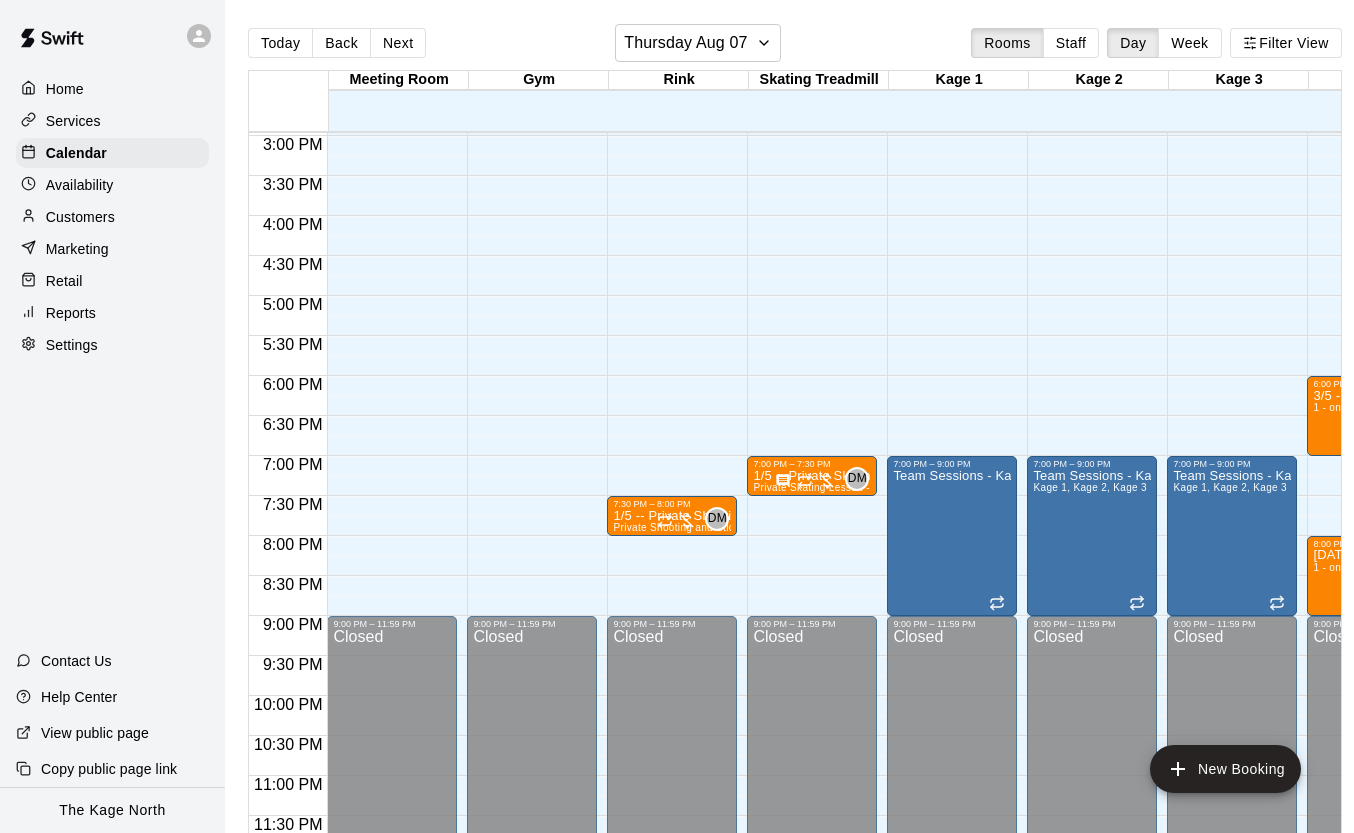scroll, scrollTop: 1197, scrollLeft: 247, axis: both 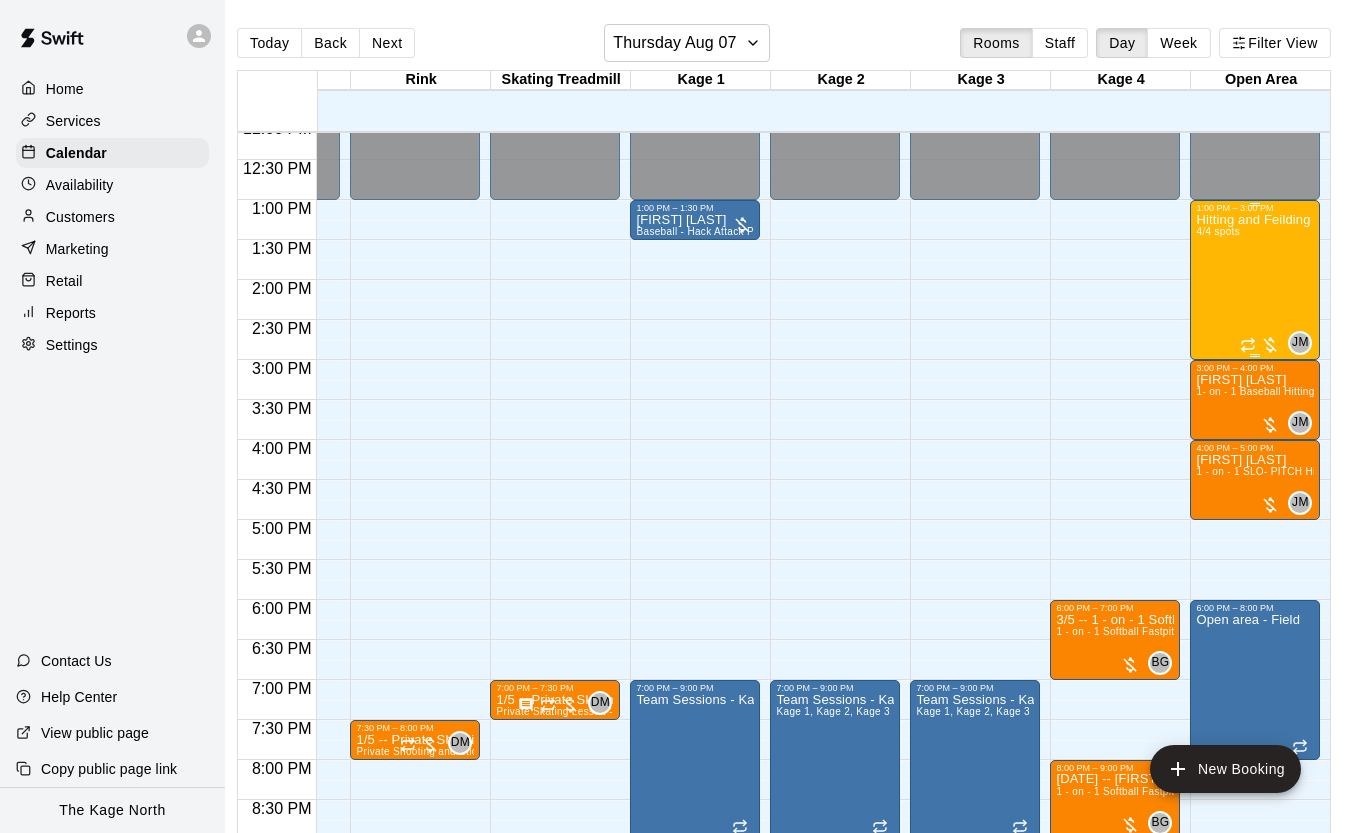click on "Hitting and Feilding  4/4 spots" at bounding box center [1253, 629] 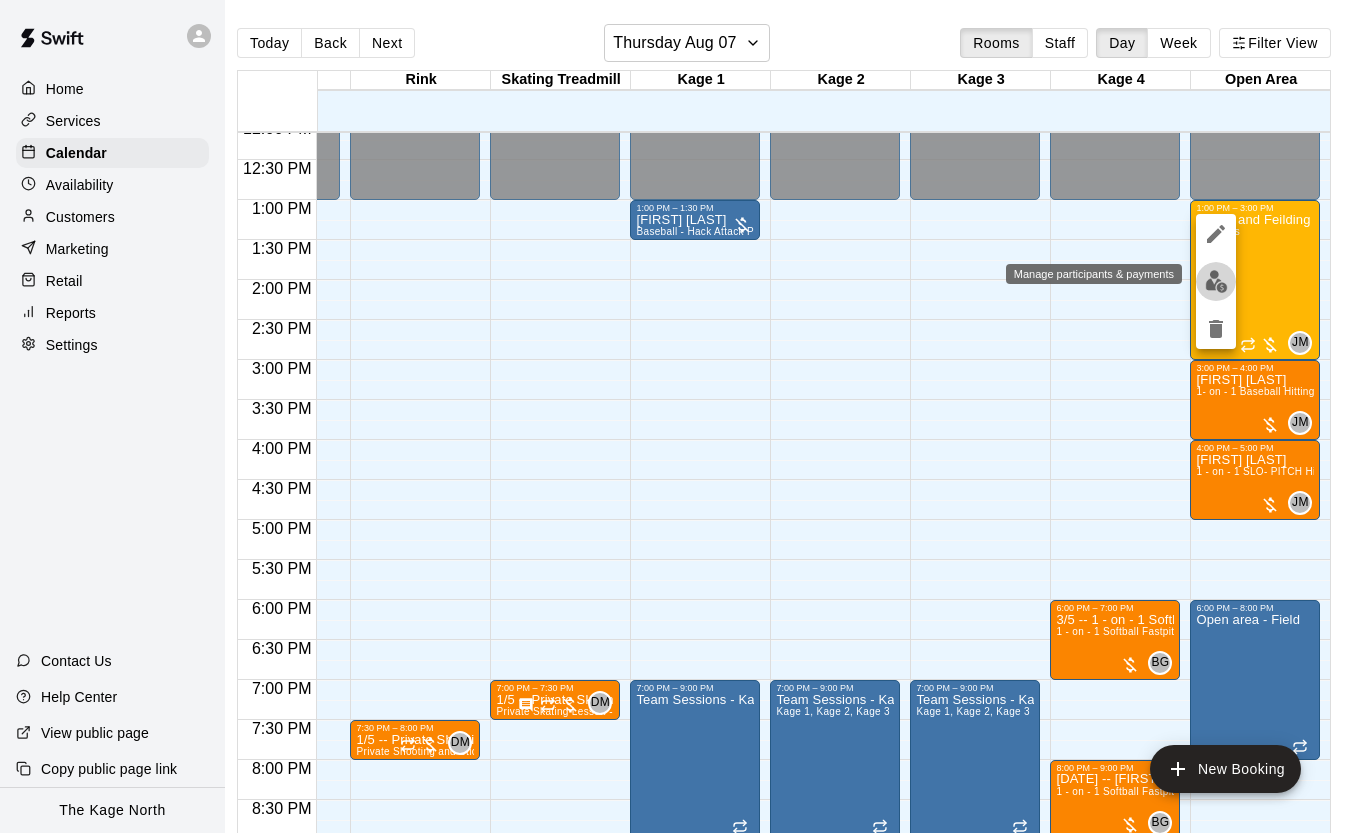 click at bounding box center (1216, 281) 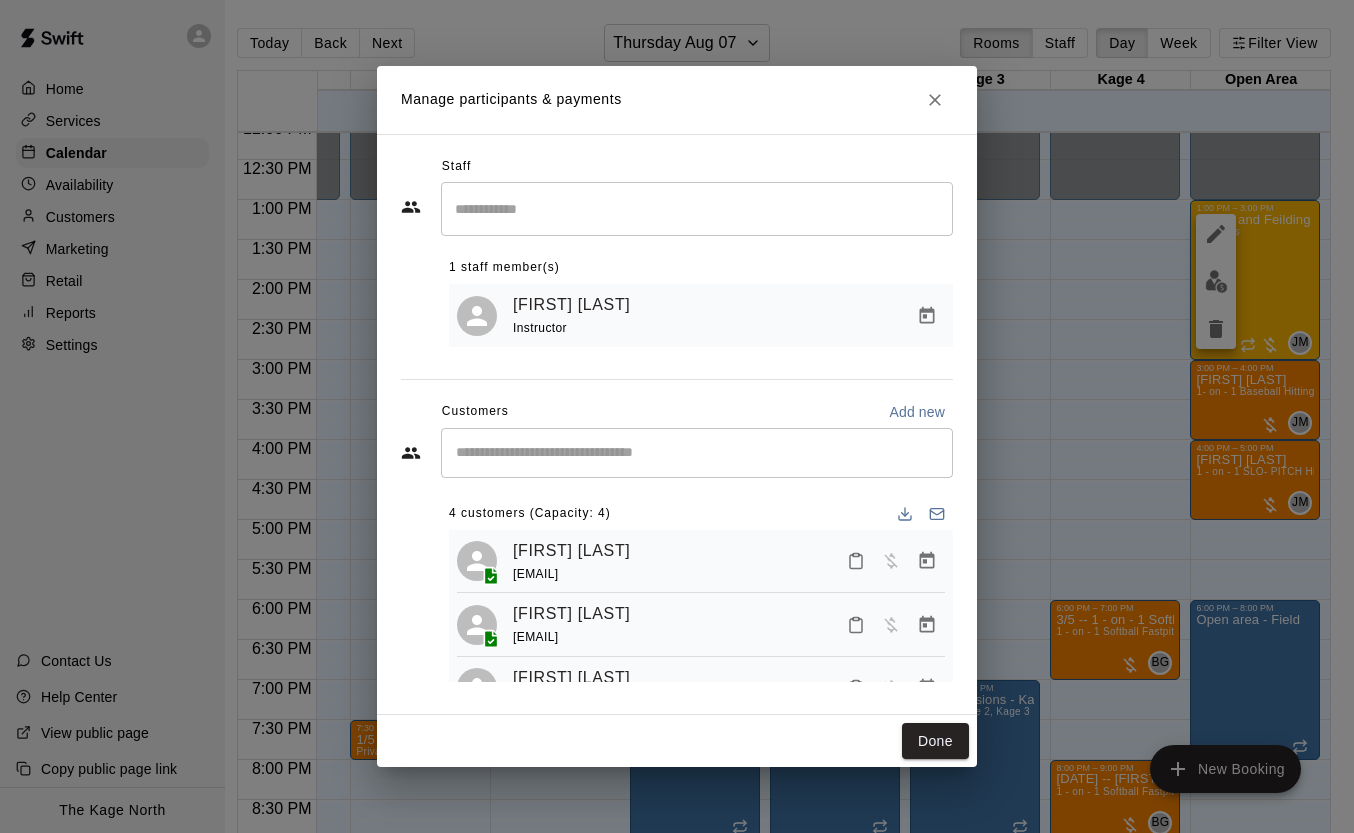 scroll, scrollTop: 114, scrollLeft: 0, axis: vertical 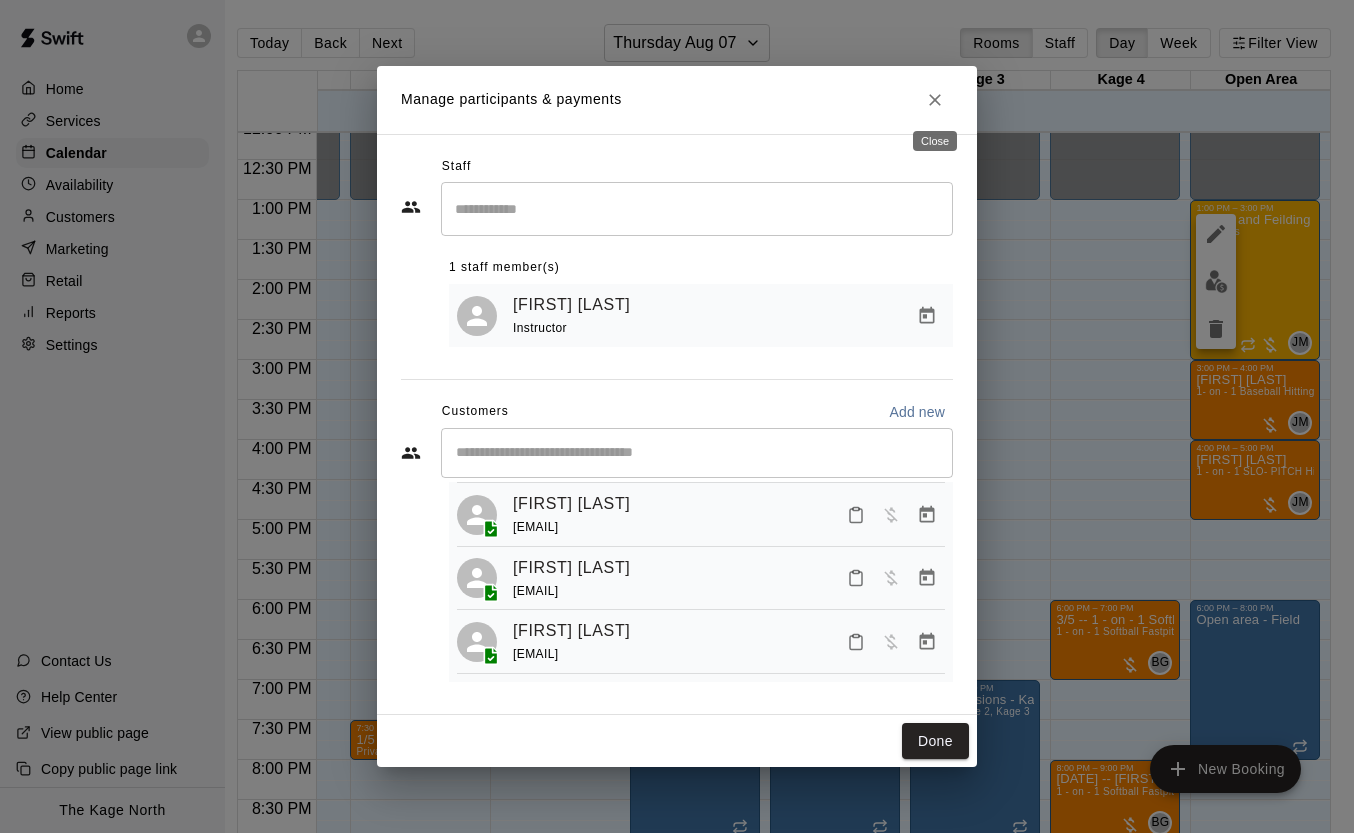click 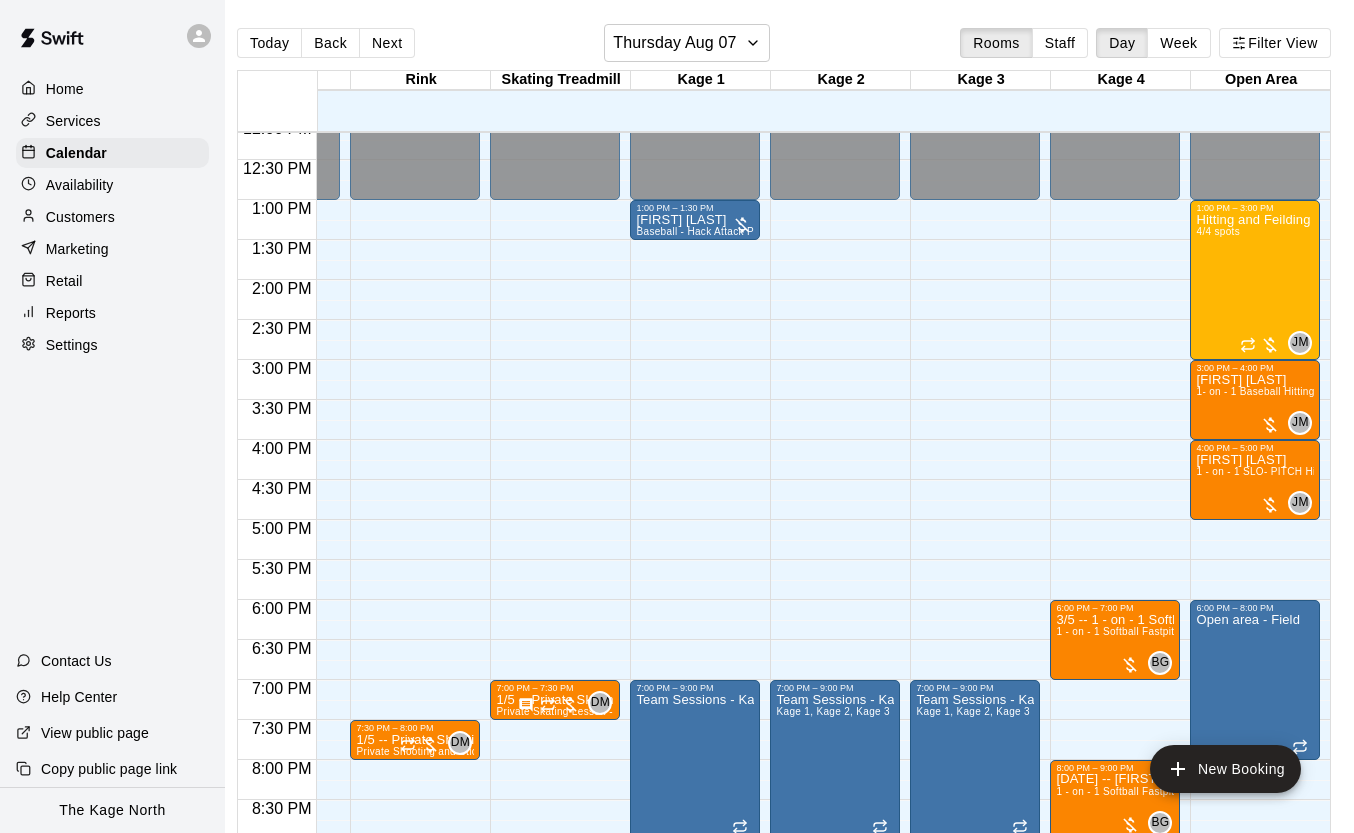 scroll, scrollTop: 0, scrollLeft: 10, axis: horizontal 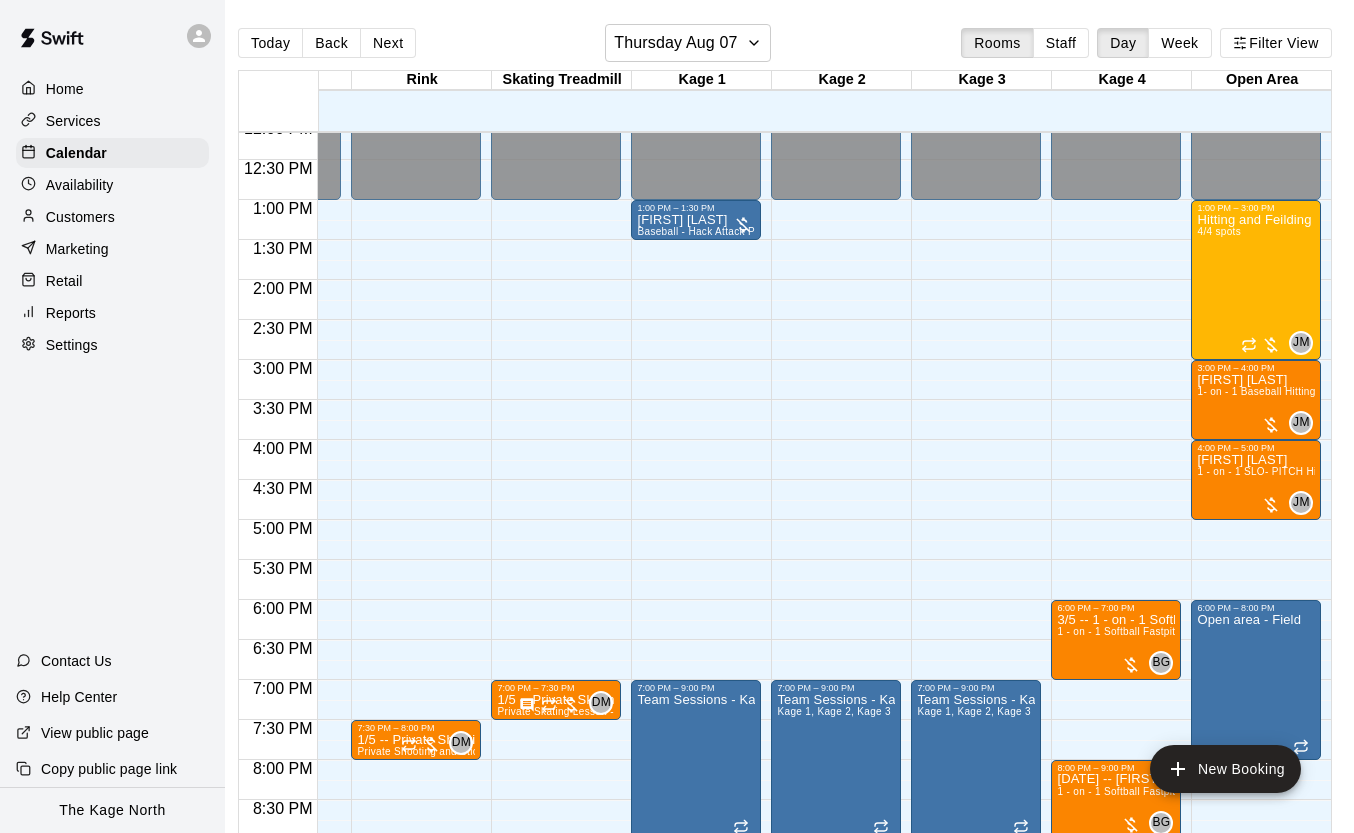 click 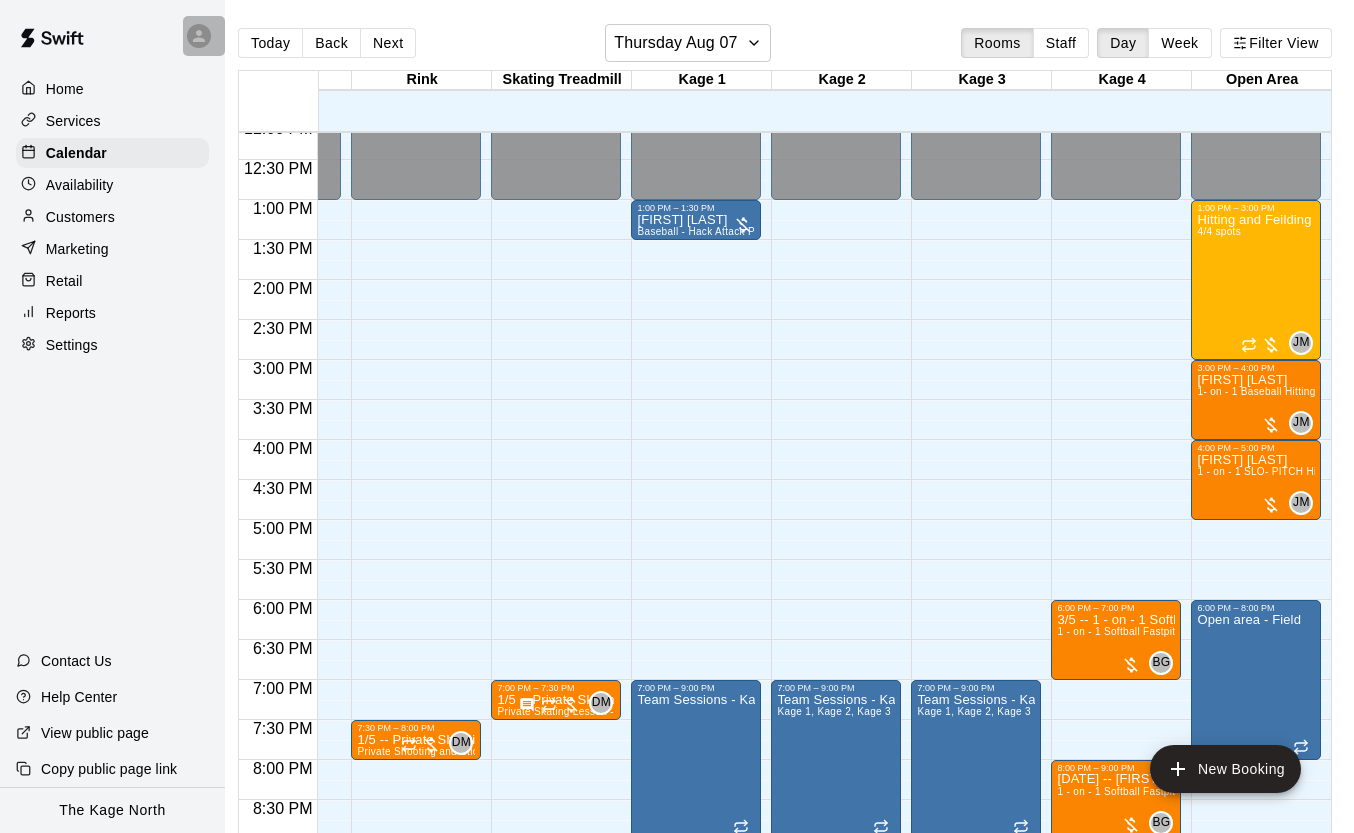 click 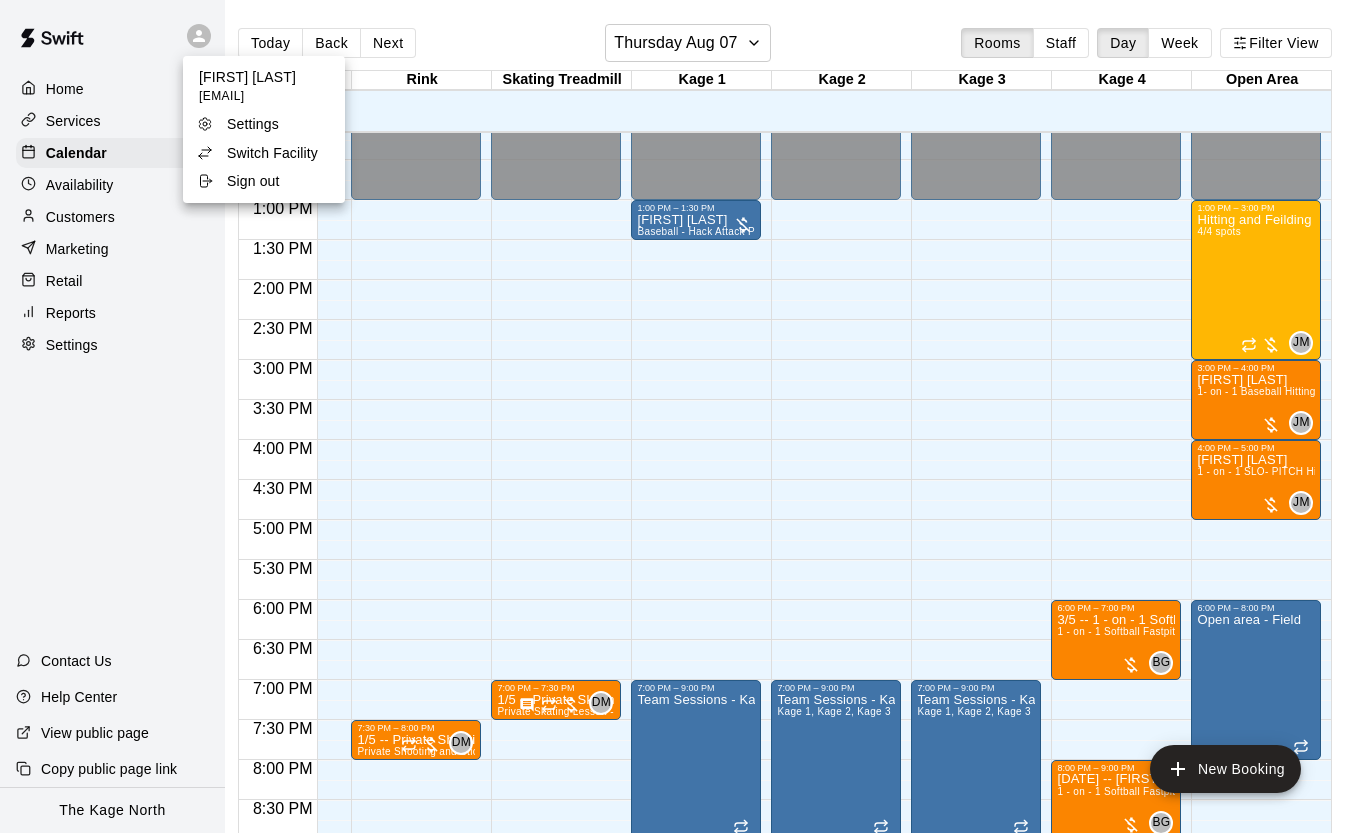 click on "Switch Facility" at bounding box center (272, 153) 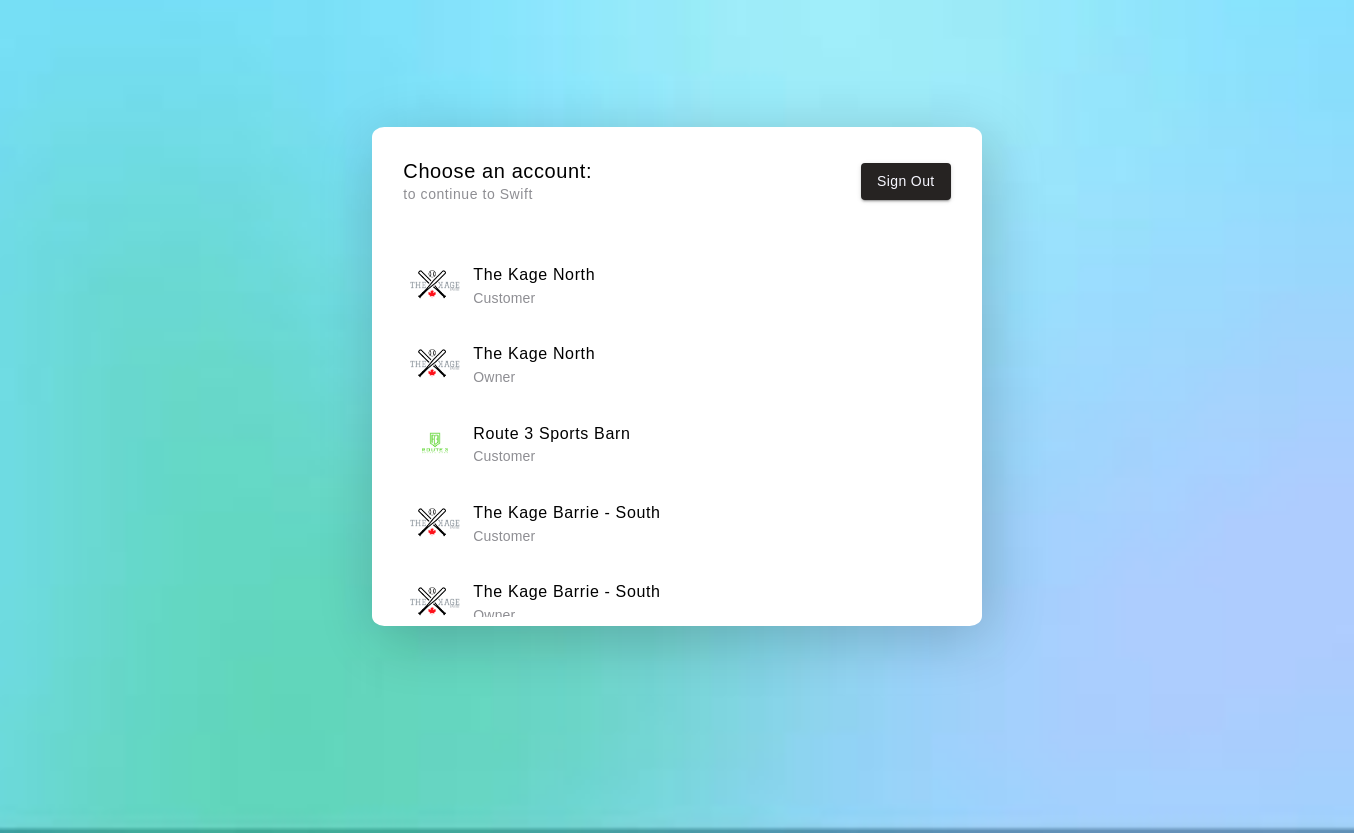 click on "The Kage Barrie - South" at bounding box center [566, 592] 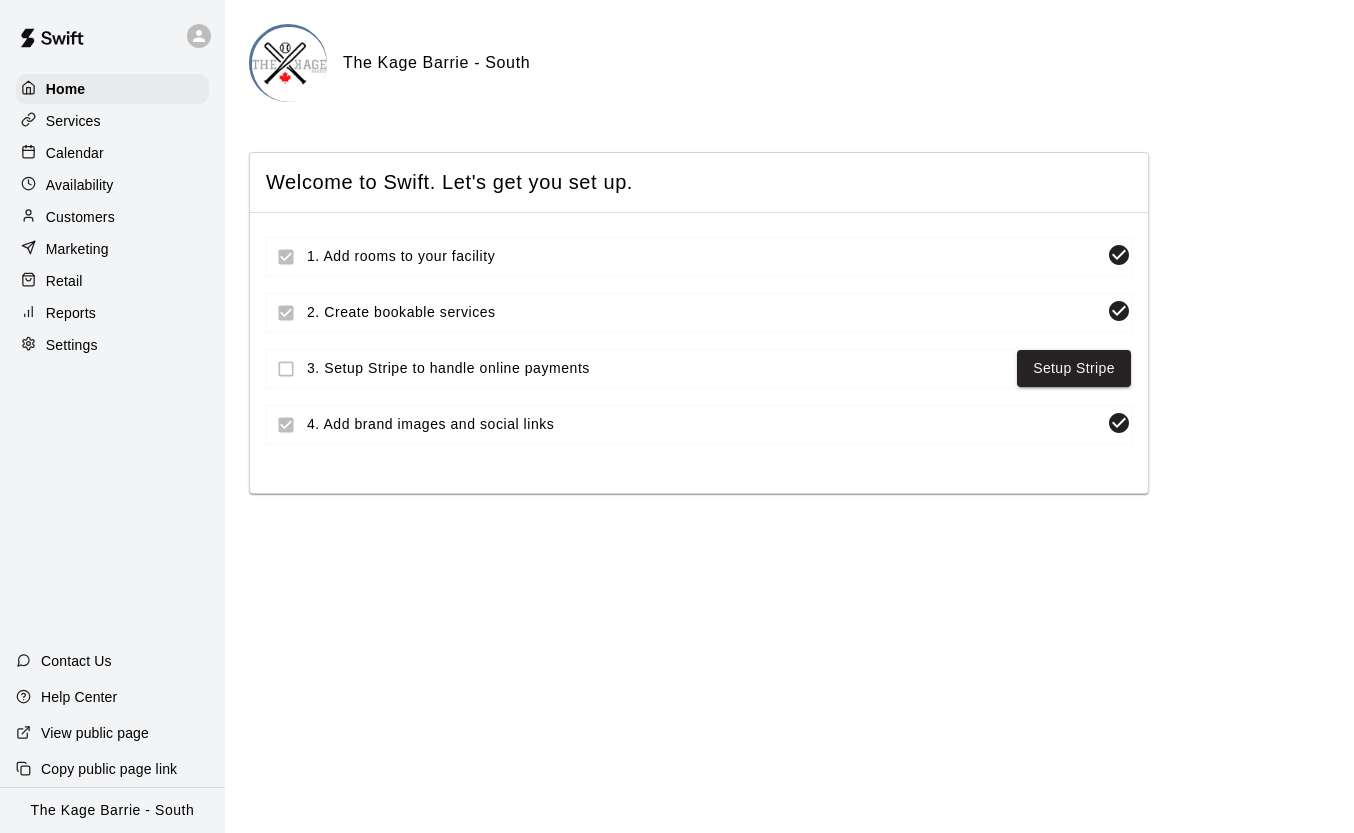 click on "Calendar" at bounding box center [112, 153] 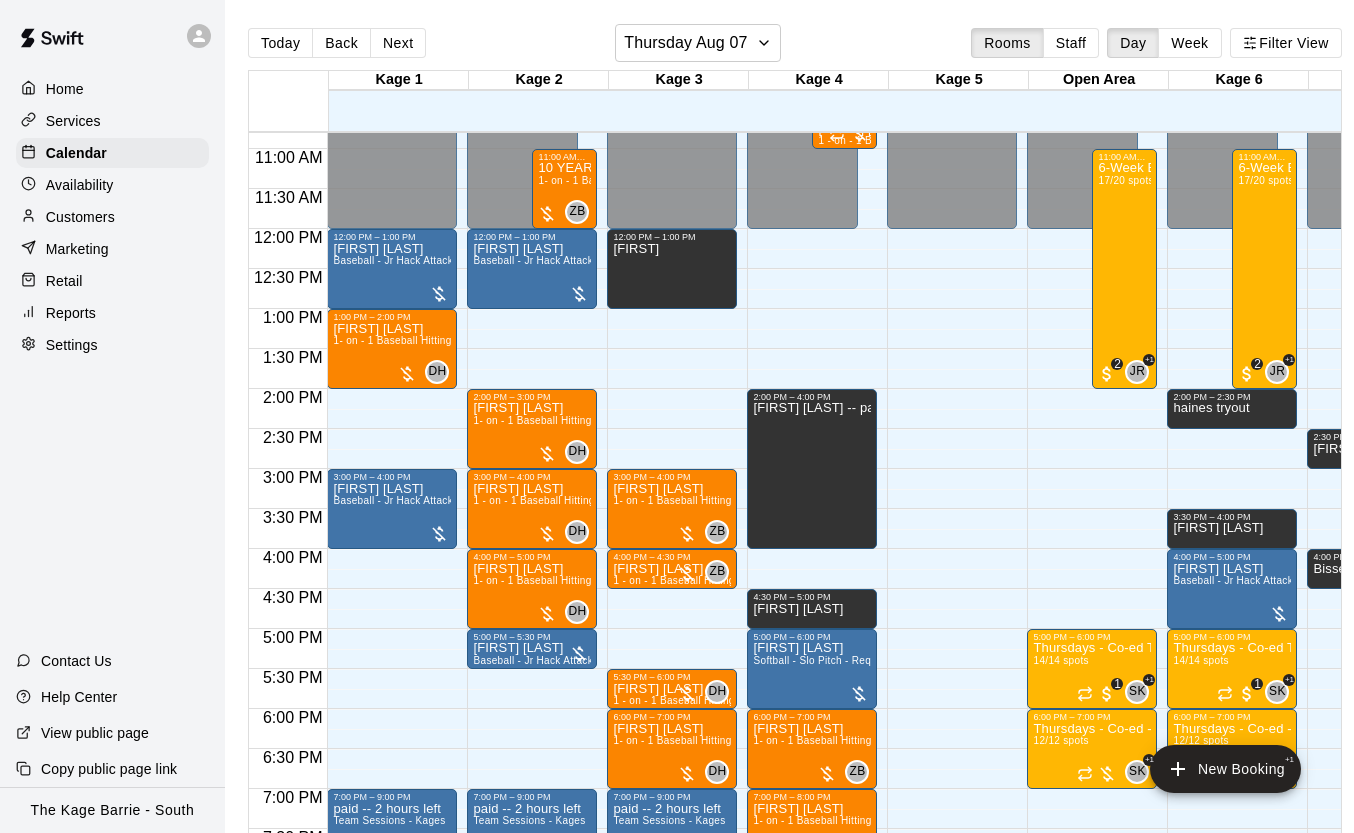 scroll, scrollTop: 863, scrollLeft: 7, axis: both 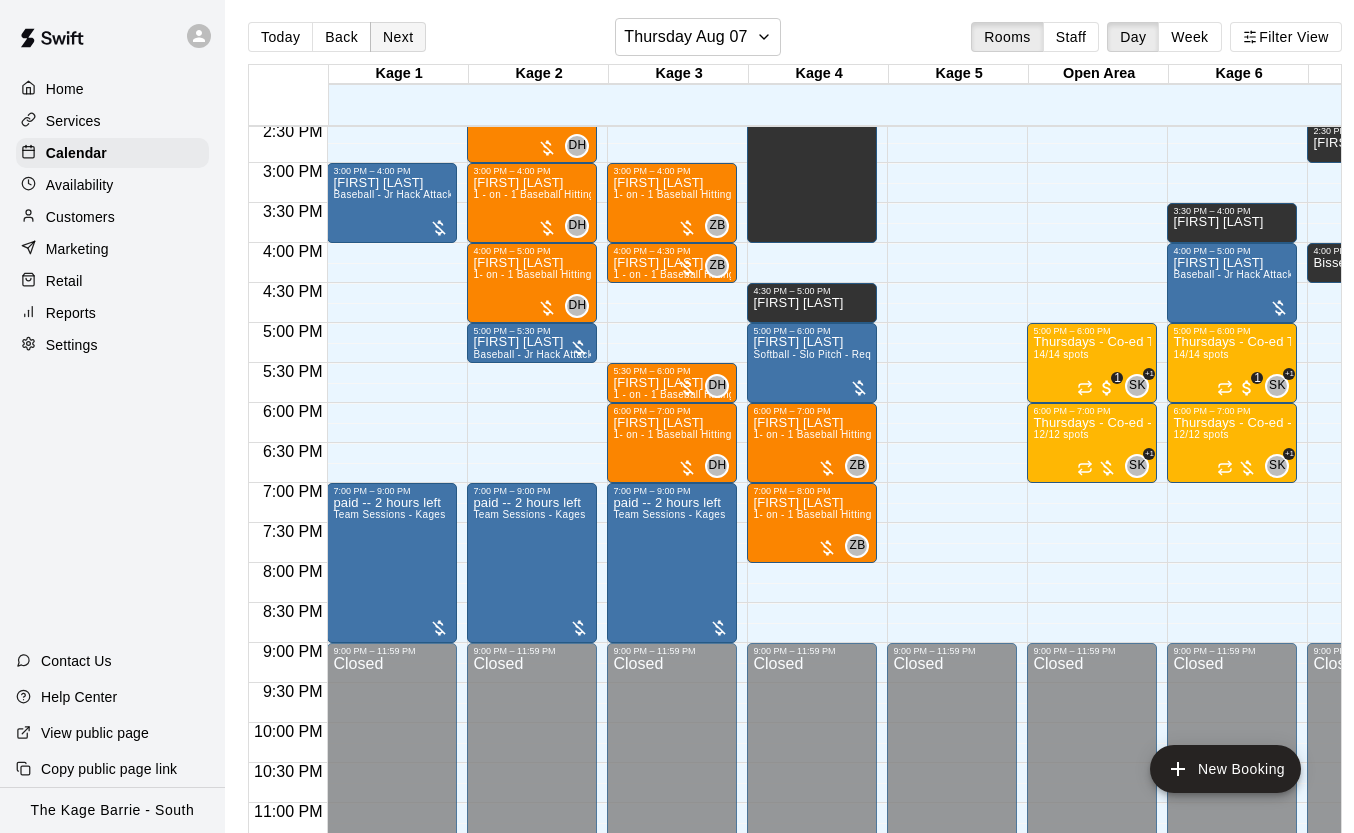 click on "Next" at bounding box center (398, 37) 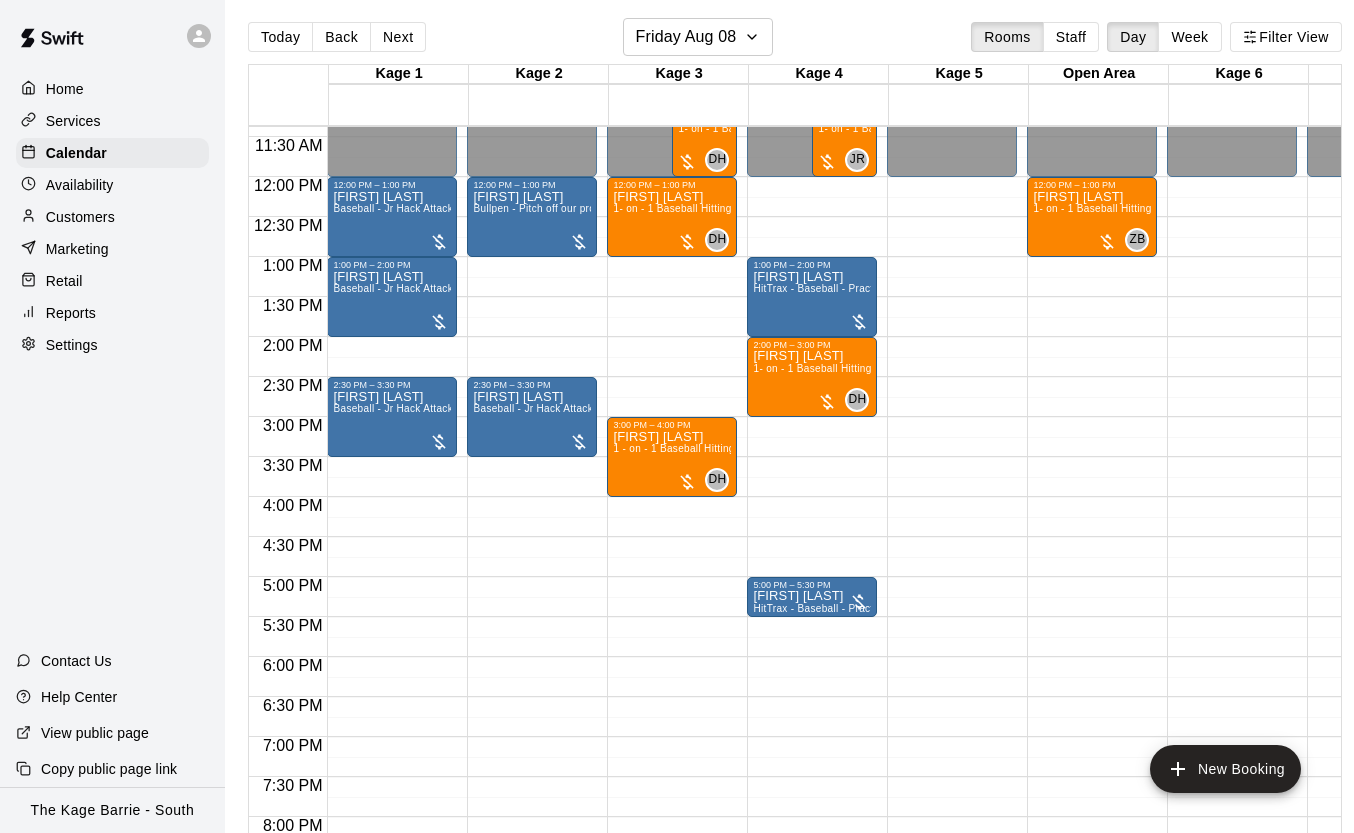 scroll, scrollTop: 891, scrollLeft: 0, axis: vertical 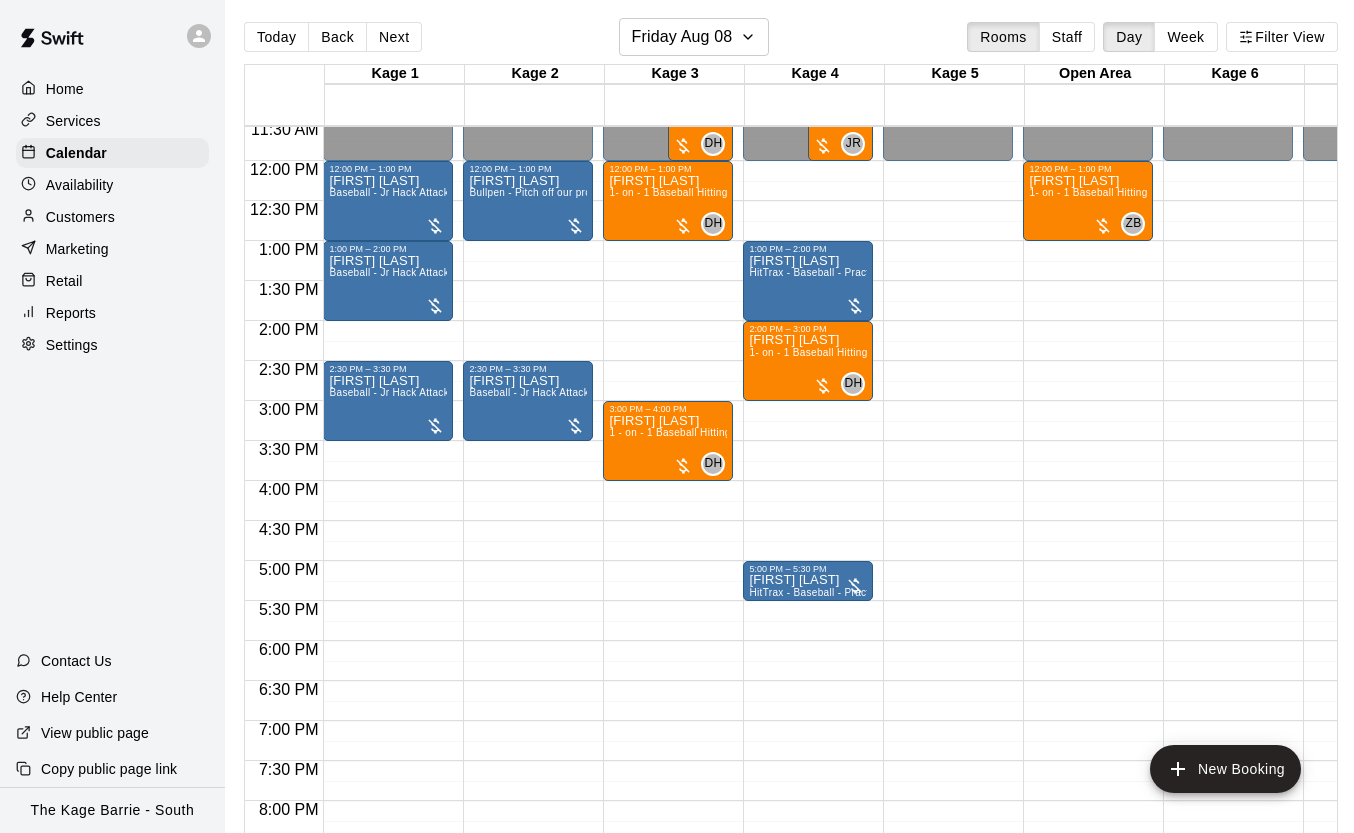 drag, startPoint x: 353, startPoint y: 44, endPoint x: 383, endPoint y: 82, distance: 48.414875 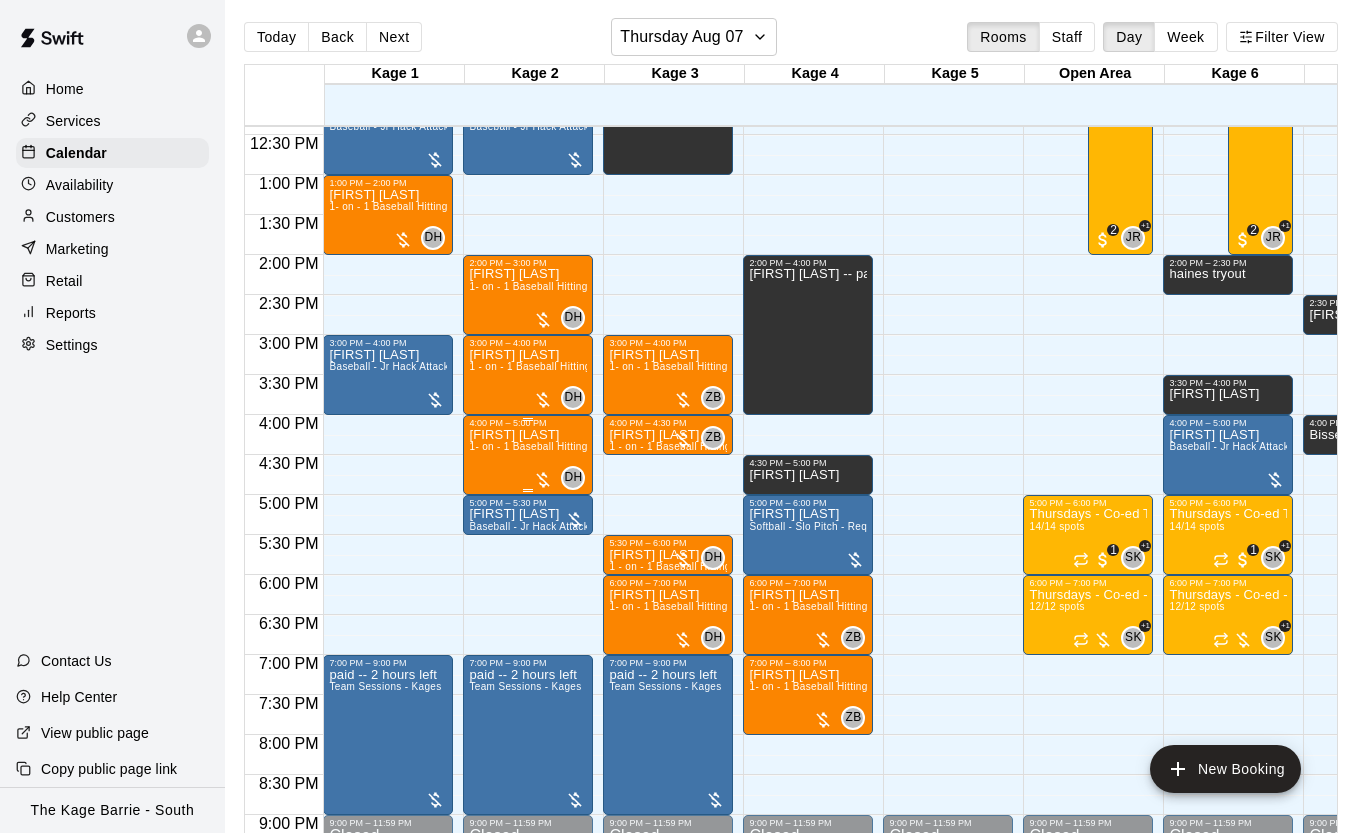 scroll, scrollTop: 1044, scrollLeft: 0, axis: vertical 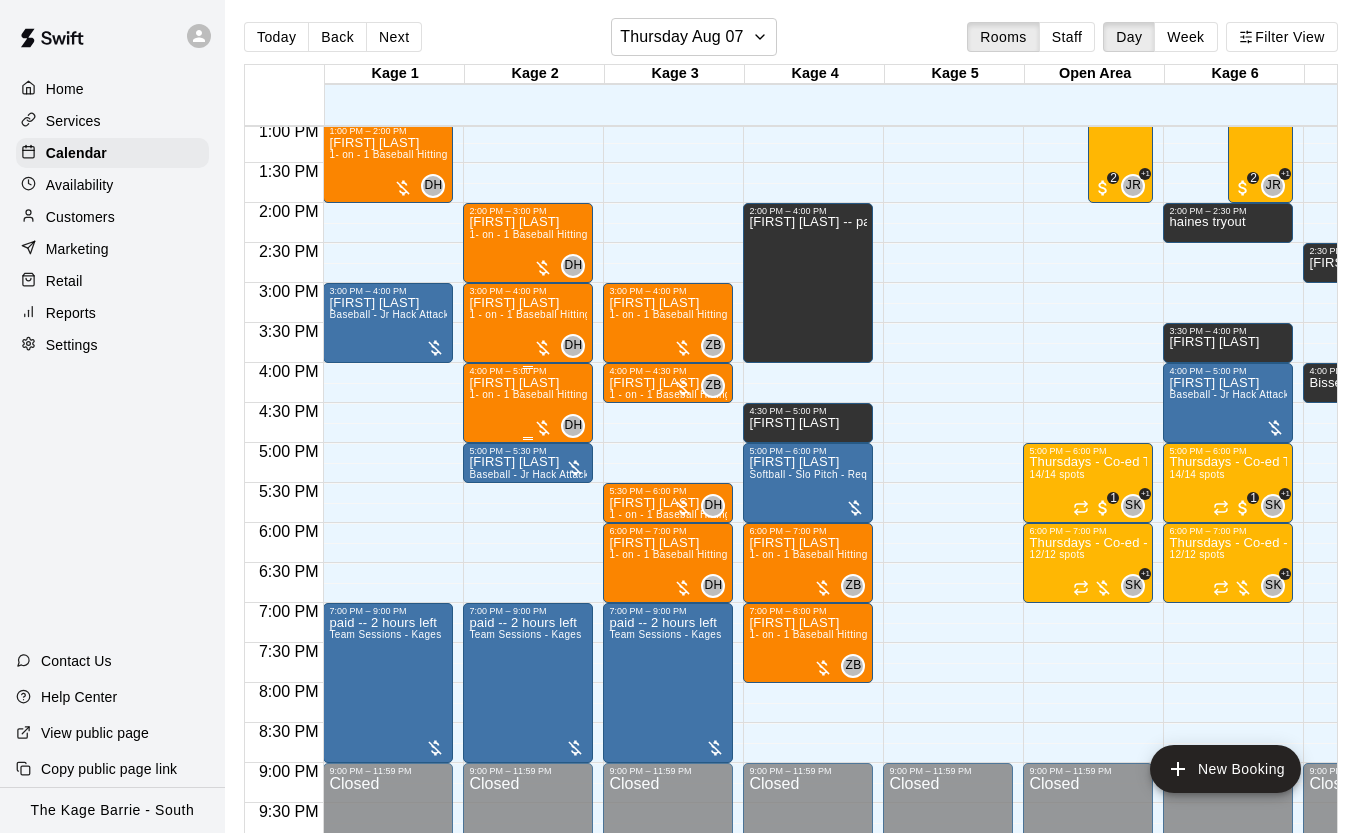 click on "[FIRST] [LAST] 1- on - 1 Baseball Hitting Clinic" at bounding box center [528, 792] 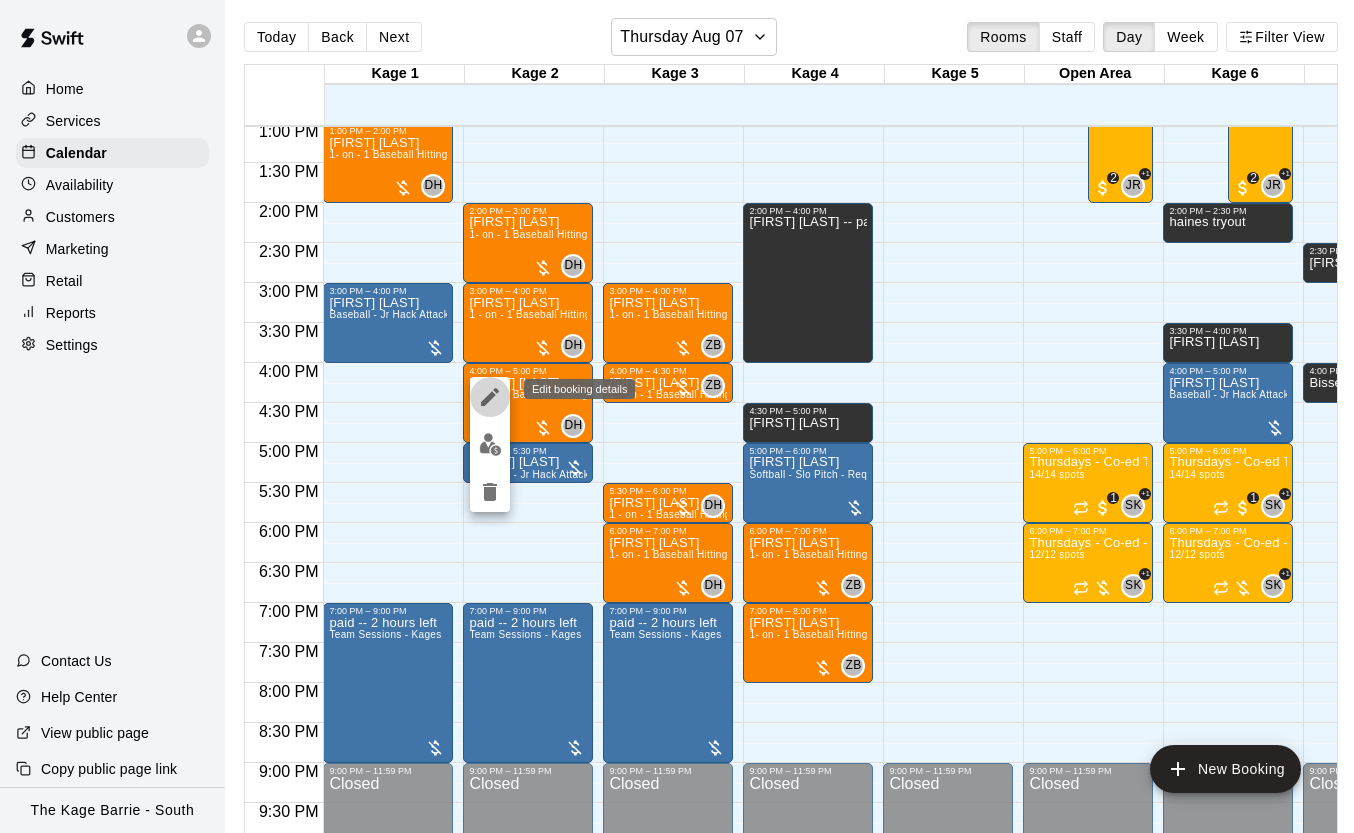 click at bounding box center [490, 397] 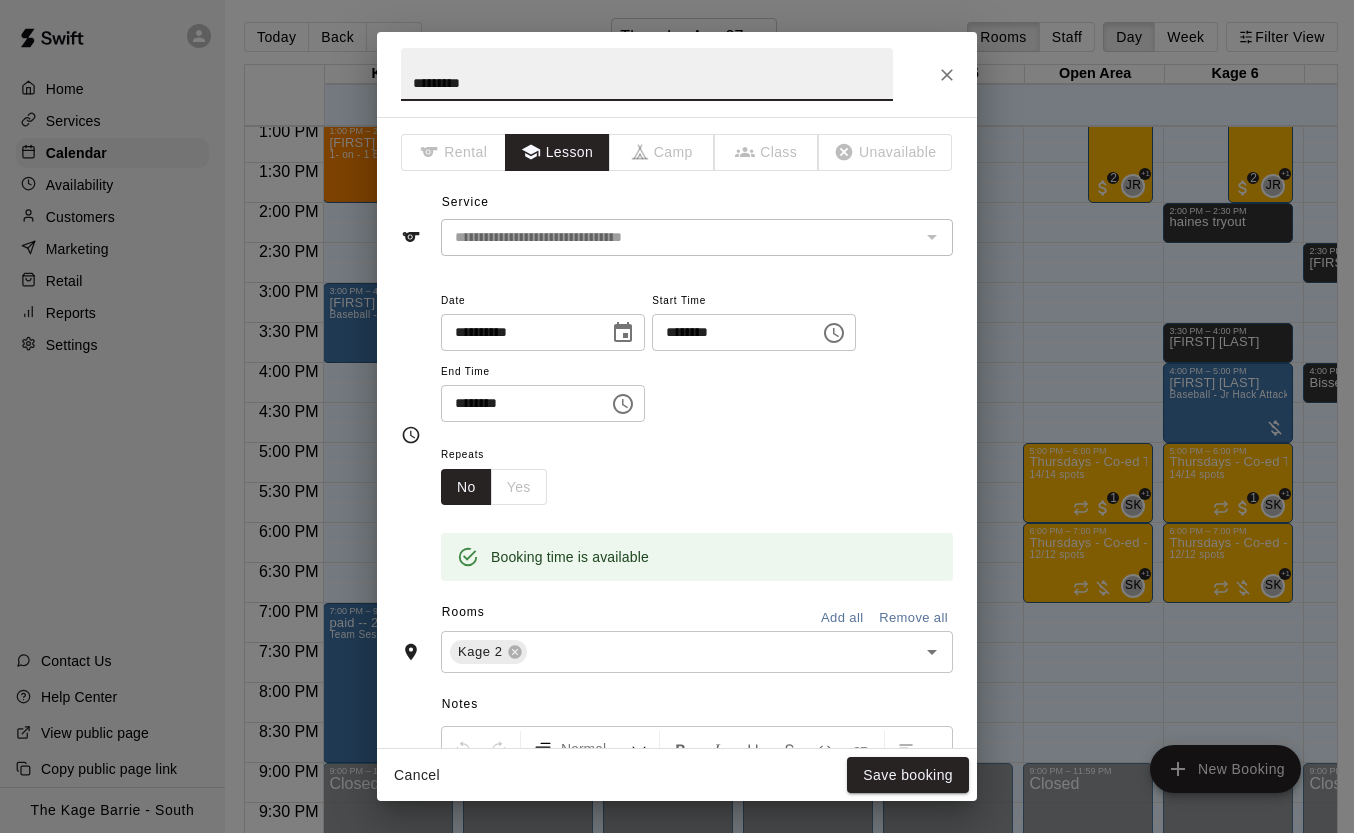 click 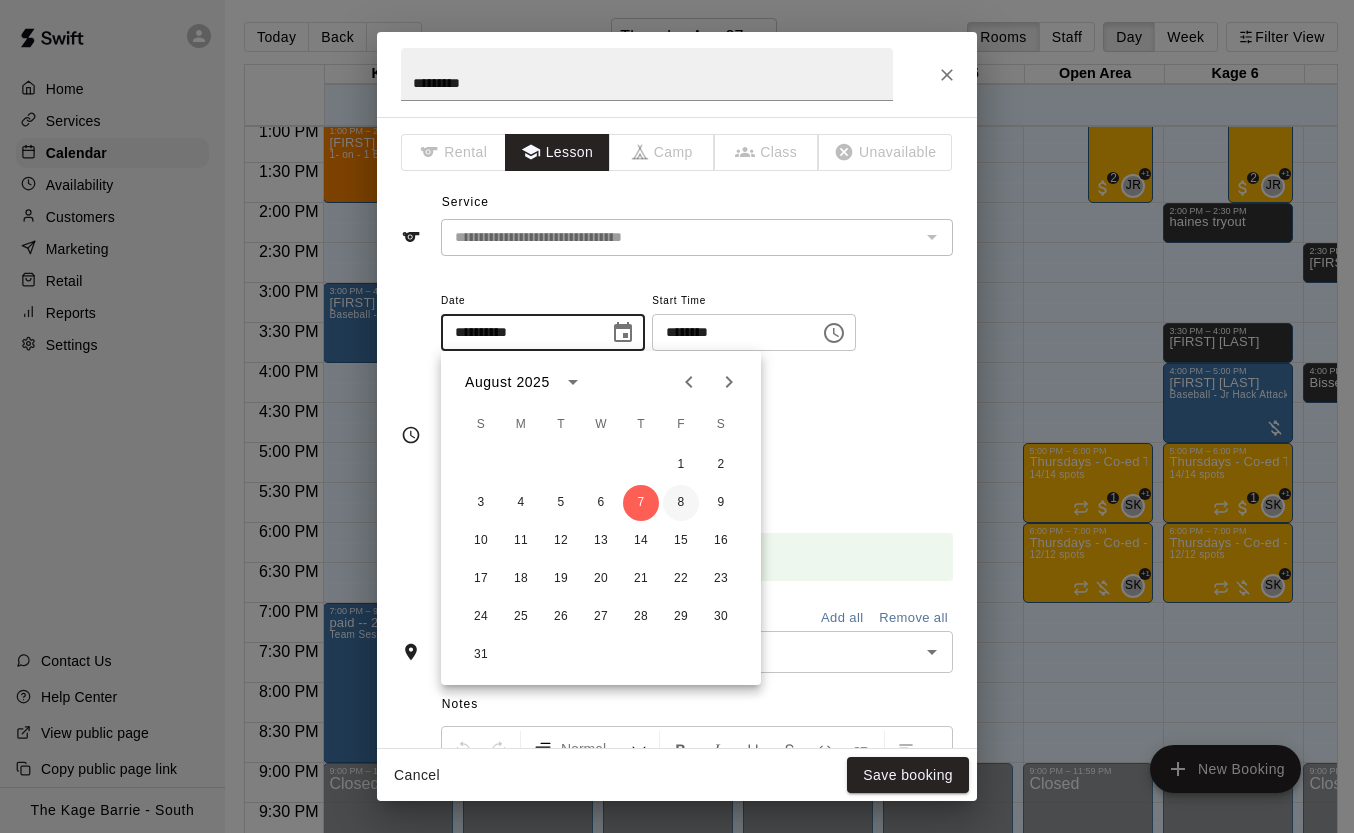 click on "8" at bounding box center [681, 503] 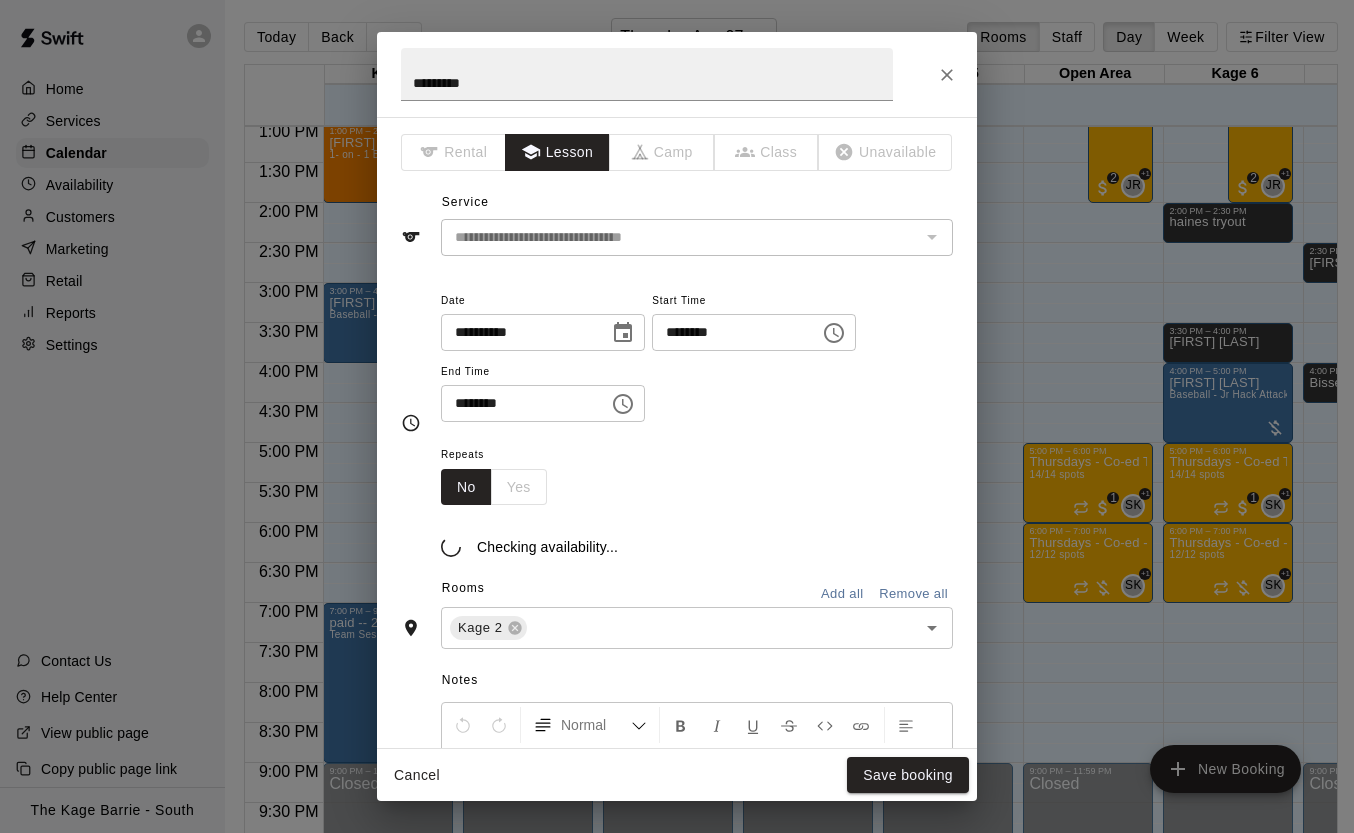 type on "**********" 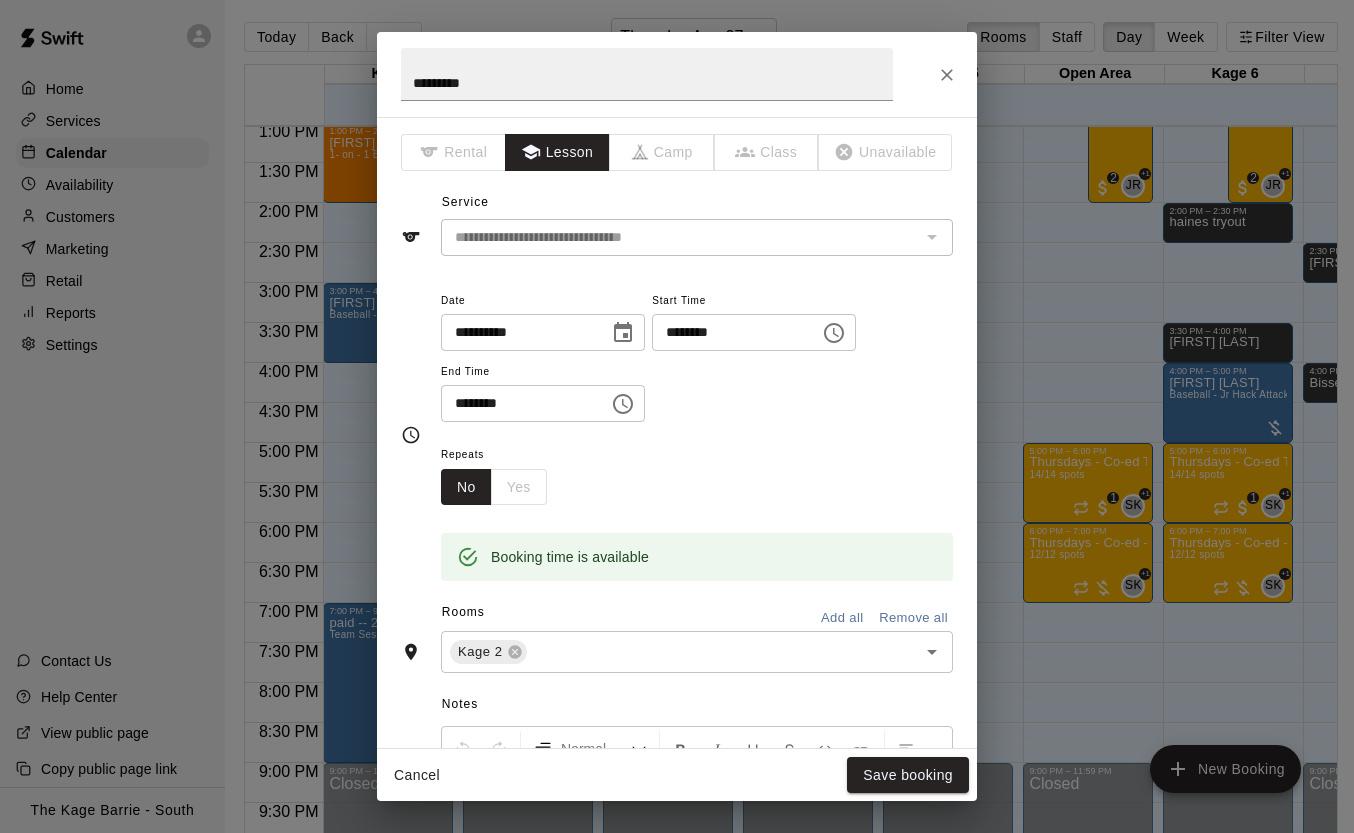 click on "********" at bounding box center [729, 332] 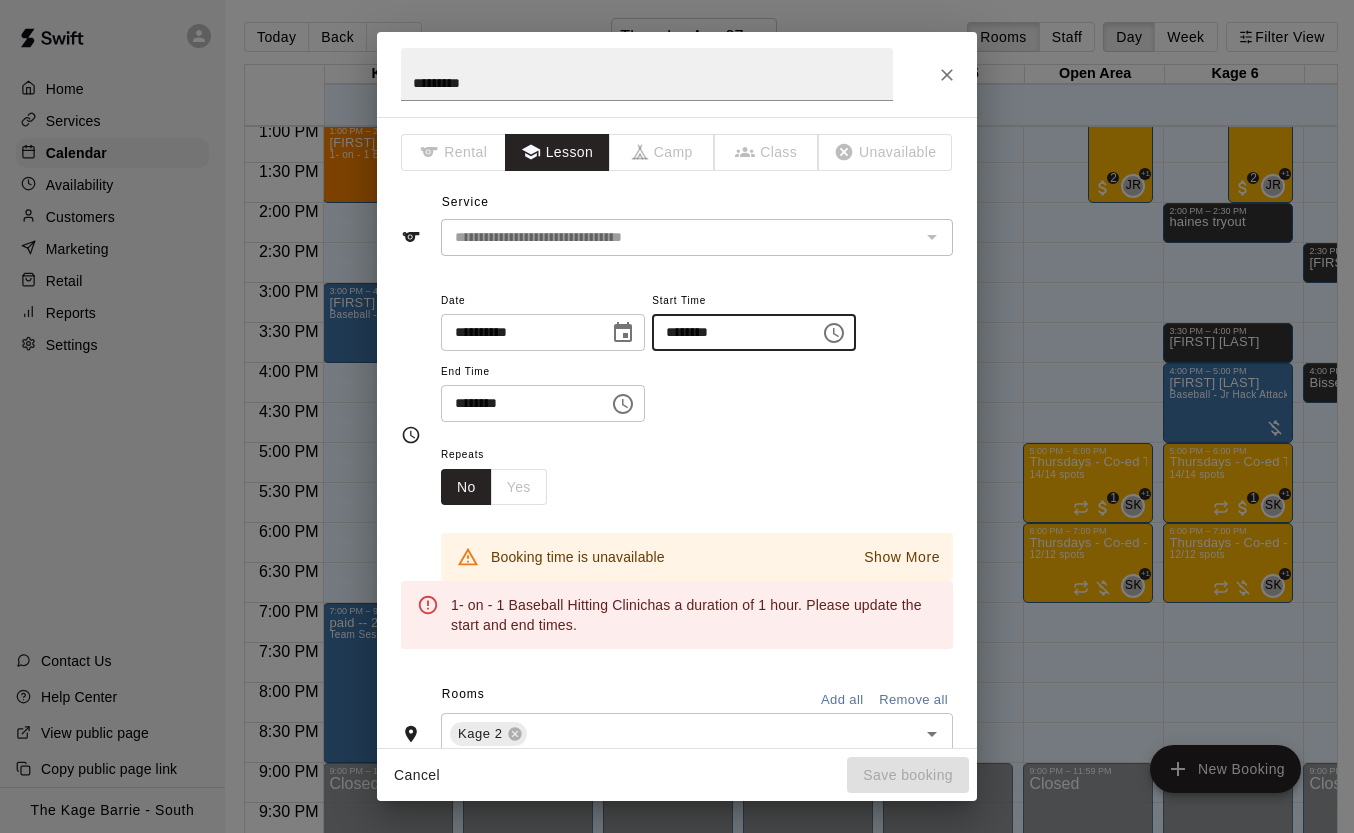 type on "********" 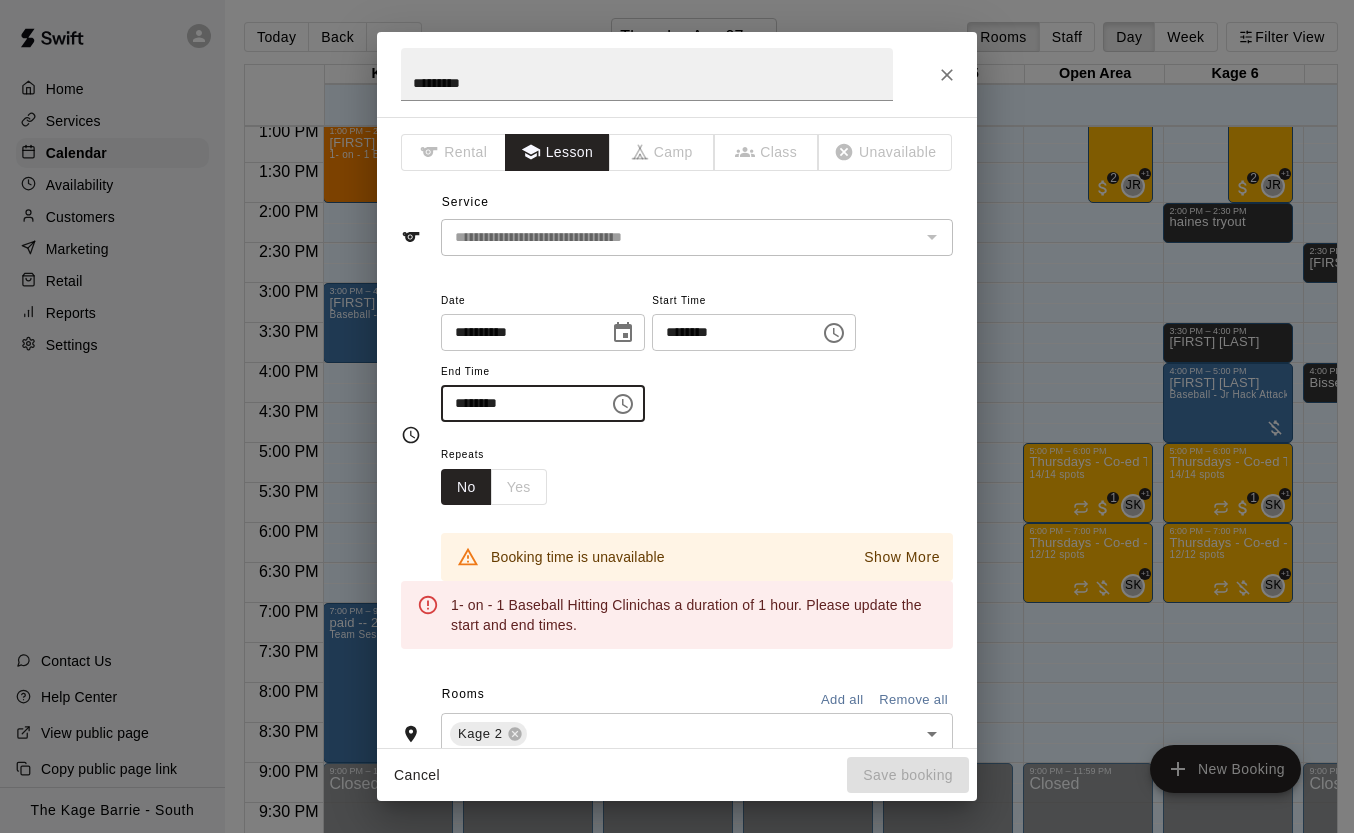 drag, startPoint x: 466, startPoint y: 404, endPoint x: 494, endPoint y: 407, distance: 28.160255 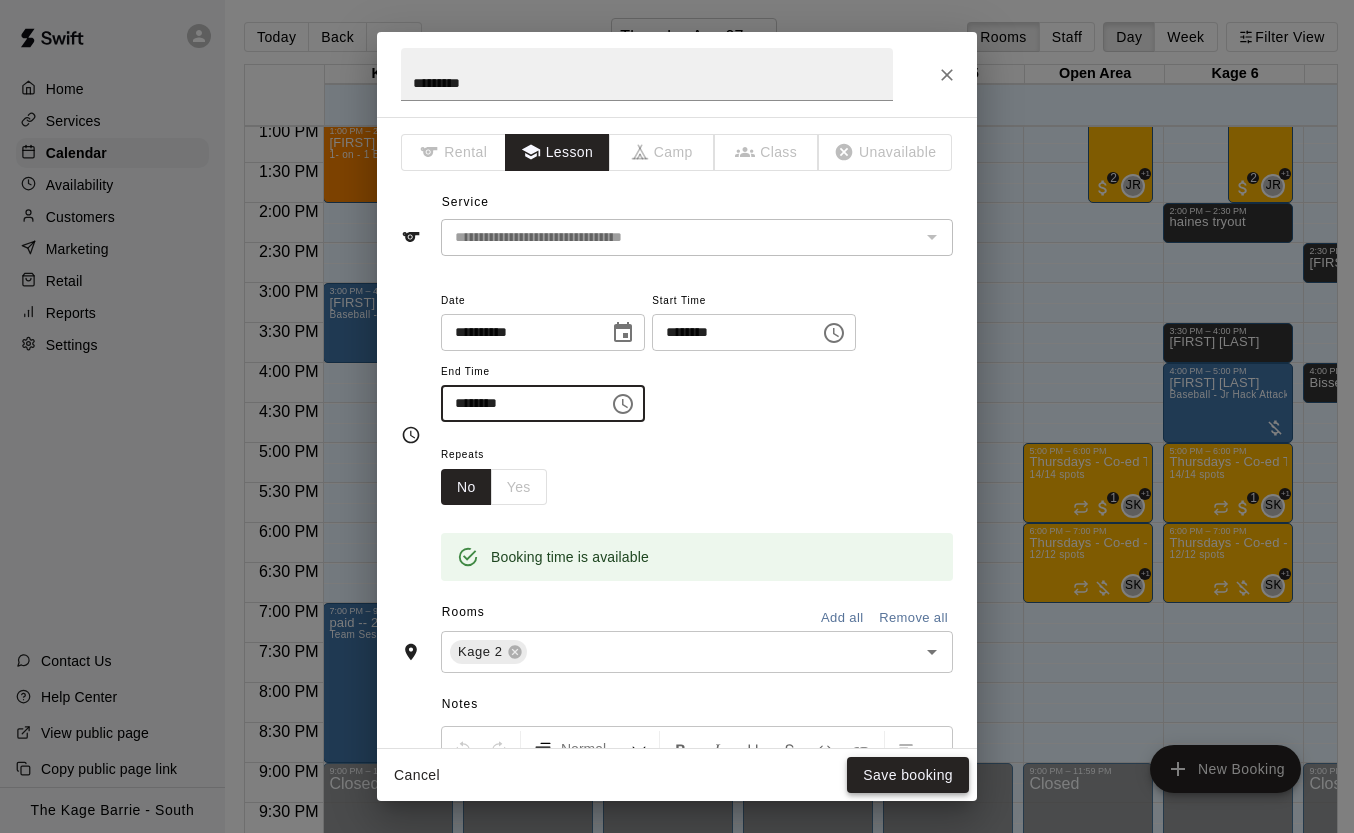 type on "********" 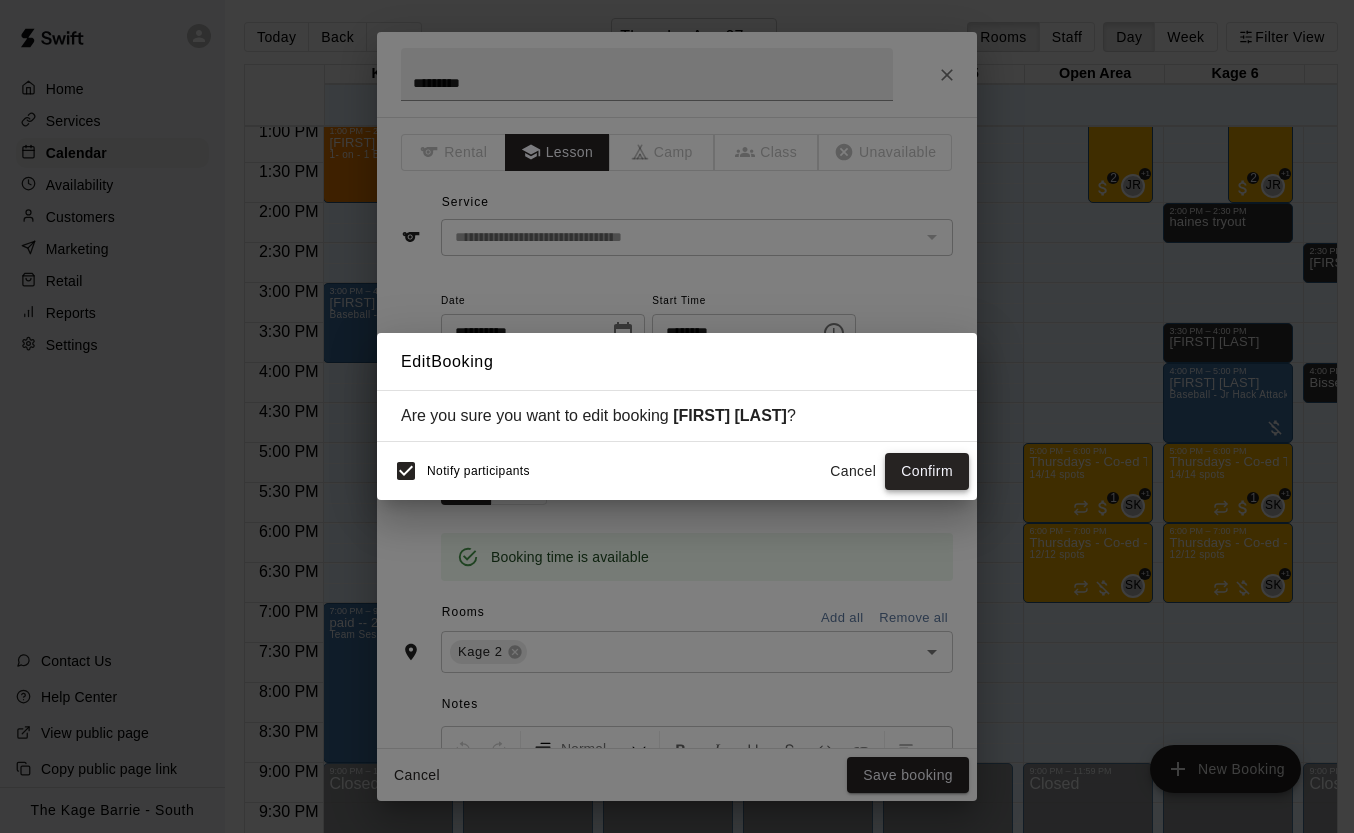 click on "Confirm" at bounding box center [927, 471] 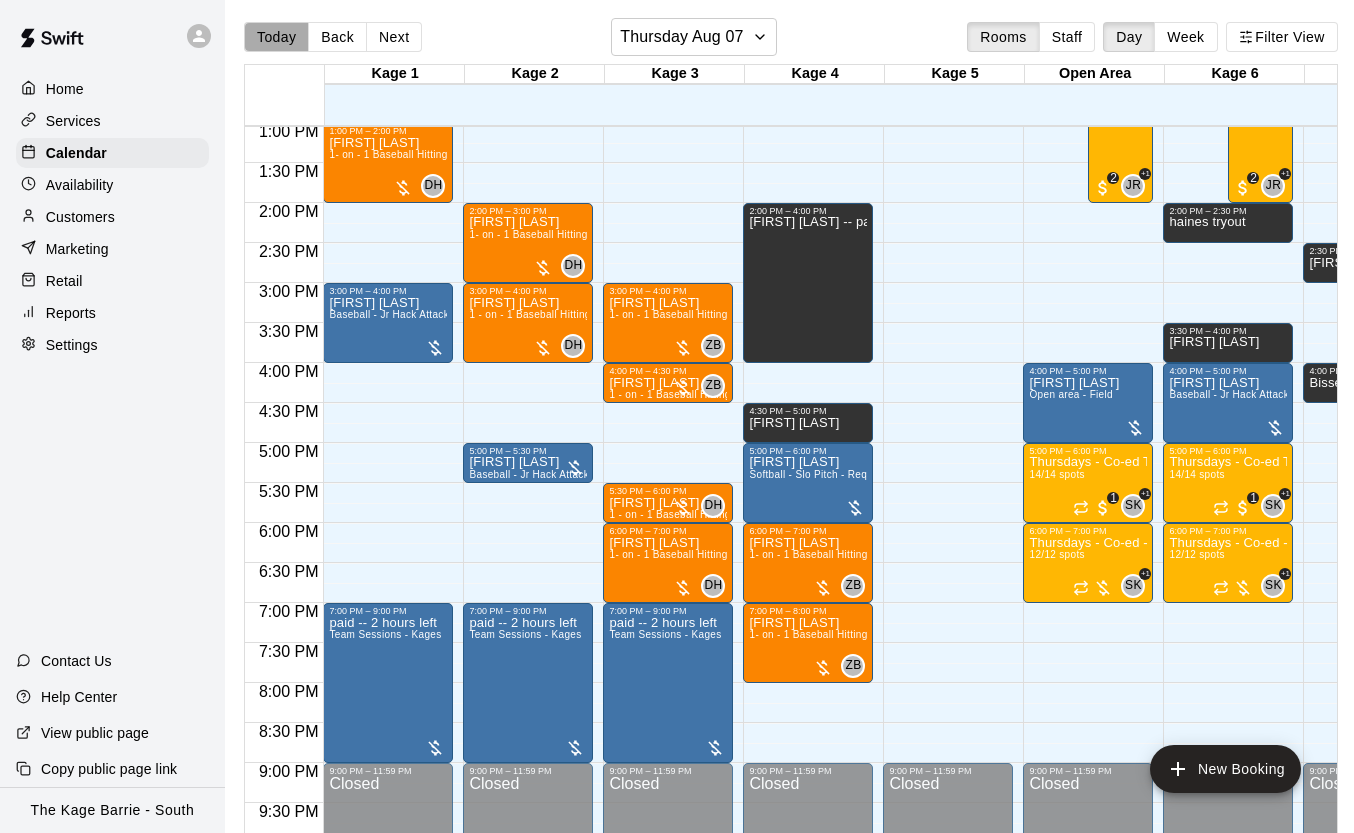 scroll, scrollTop: 6, scrollLeft: 3, axis: both 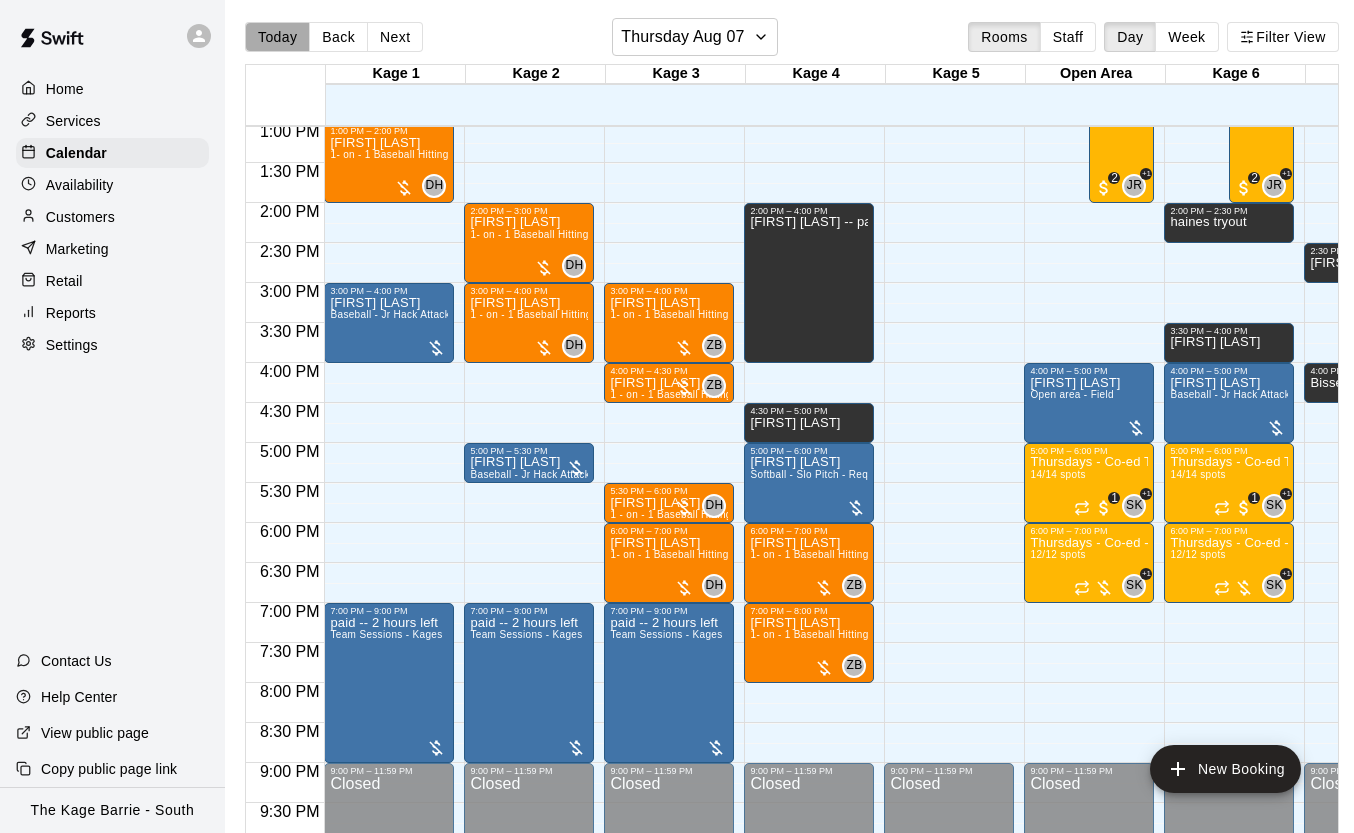 drag, startPoint x: 276, startPoint y: 44, endPoint x: 290, endPoint y: 47, distance: 14.3178215 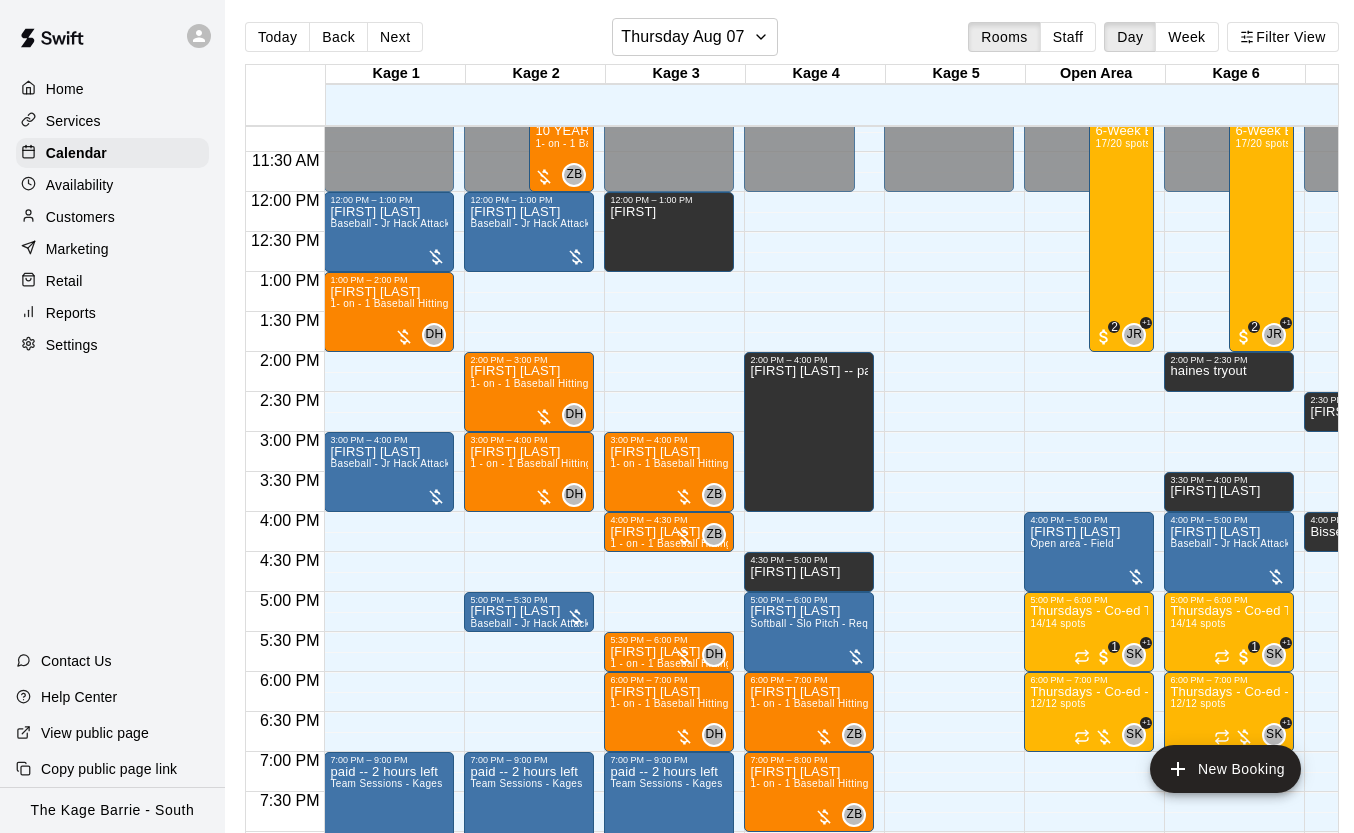 scroll, scrollTop: 905, scrollLeft: 0, axis: vertical 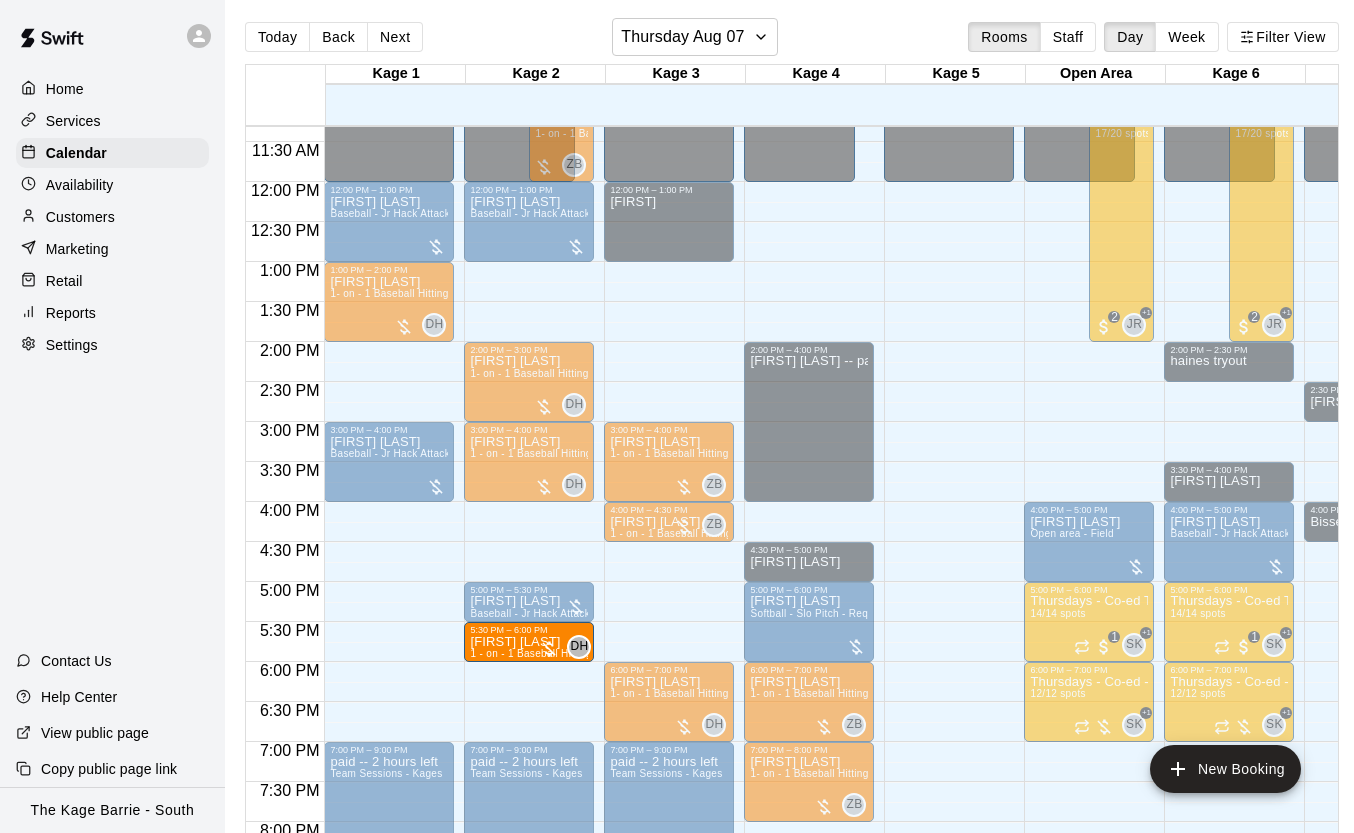 drag, startPoint x: 678, startPoint y: 644, endPoint x: 522, endPoint y: 647, distance: 156.02884 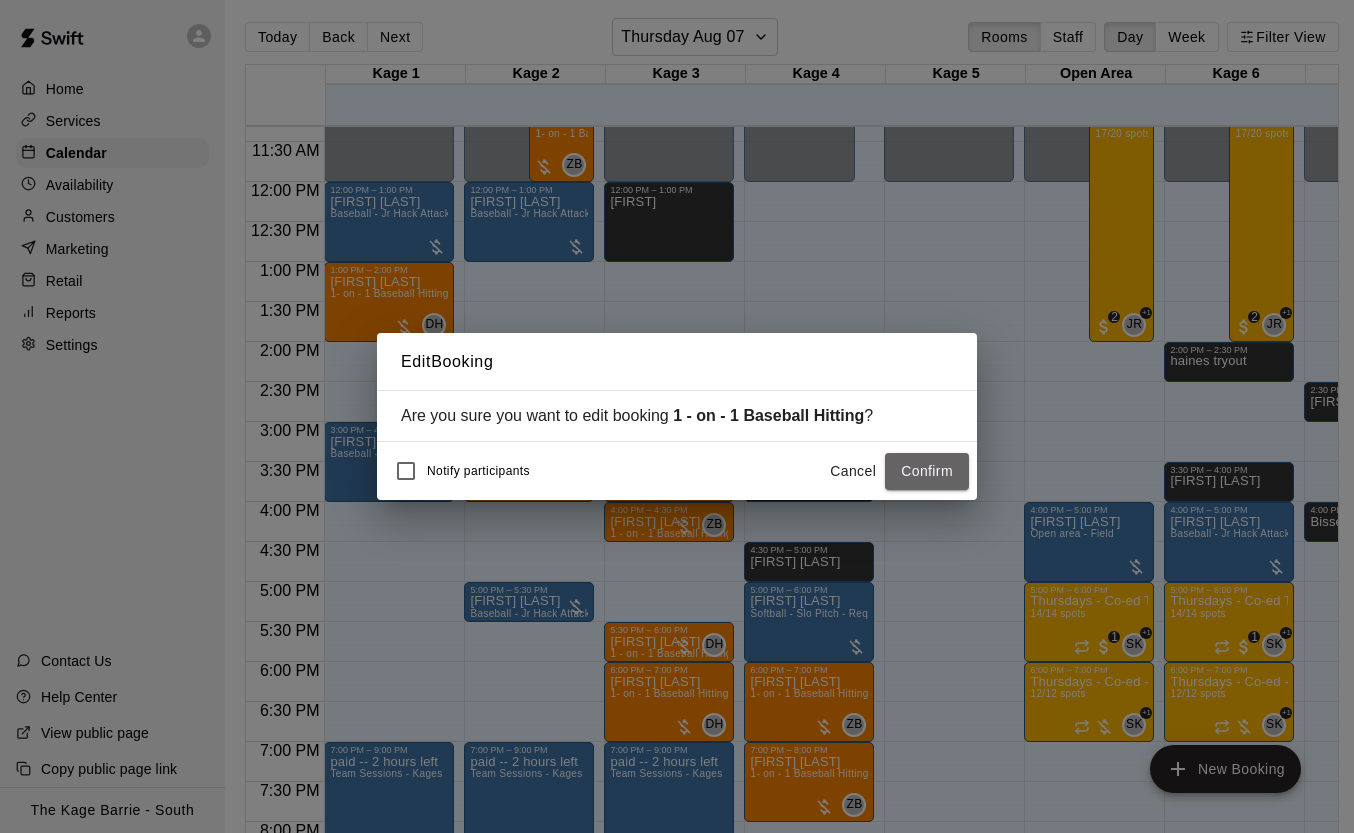 drag, startPoint x: 910, startPoint y: 476, endPoint x: 879, endPoint y: 494, distance: 35.846897 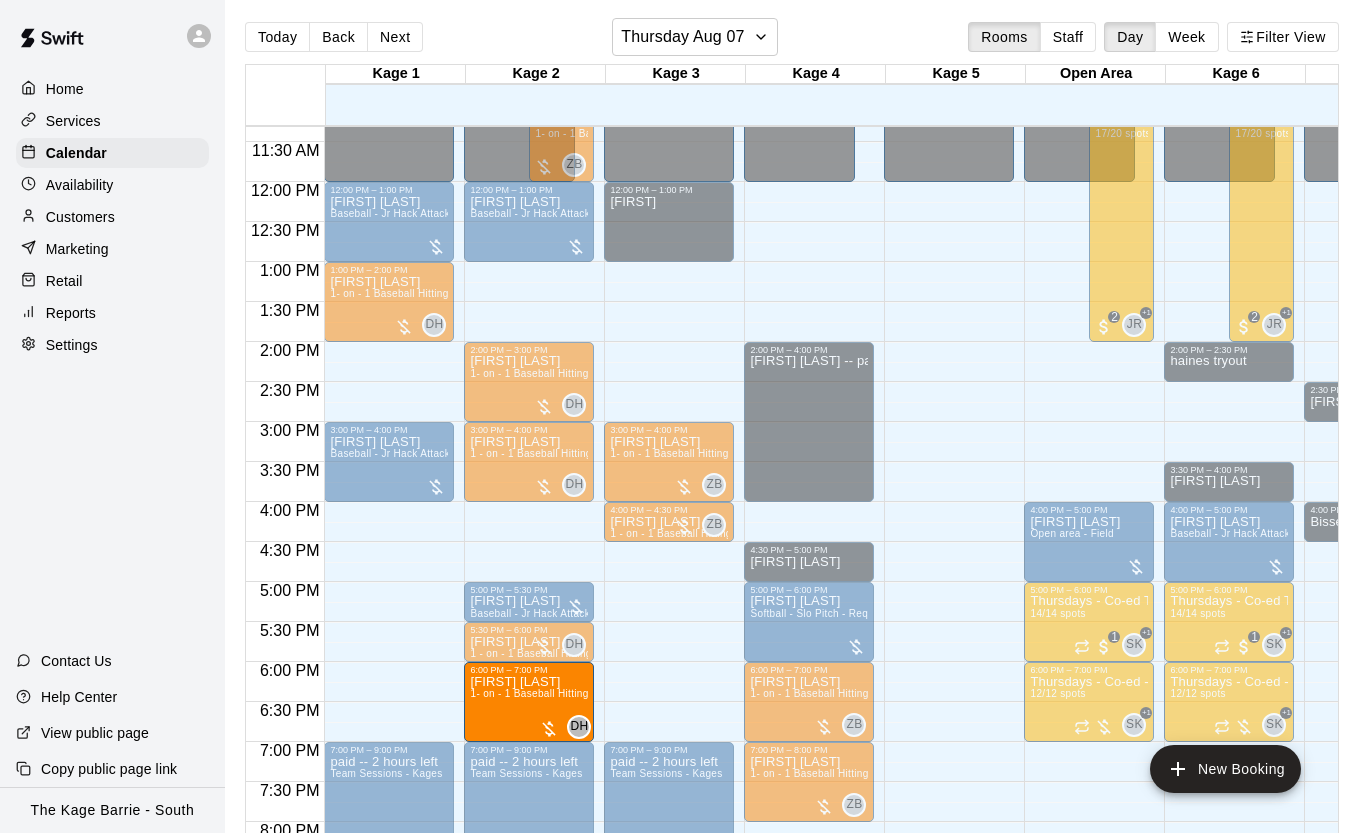 drag, startPoint x: 670, startPoint y: 705, endPoint x: 556, endPoint y: 705, distance: 114 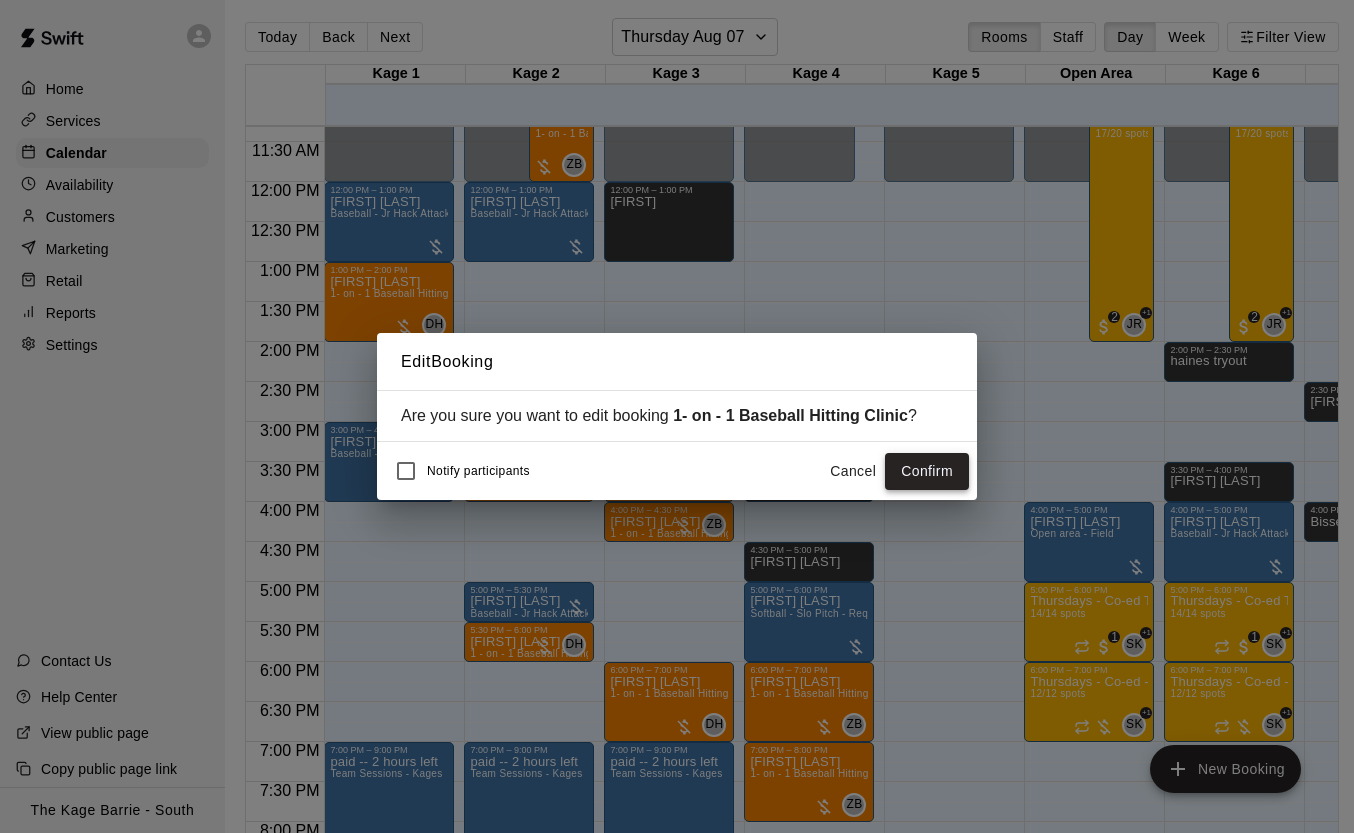 click on "Confirm" at bounding box center (927, 471) 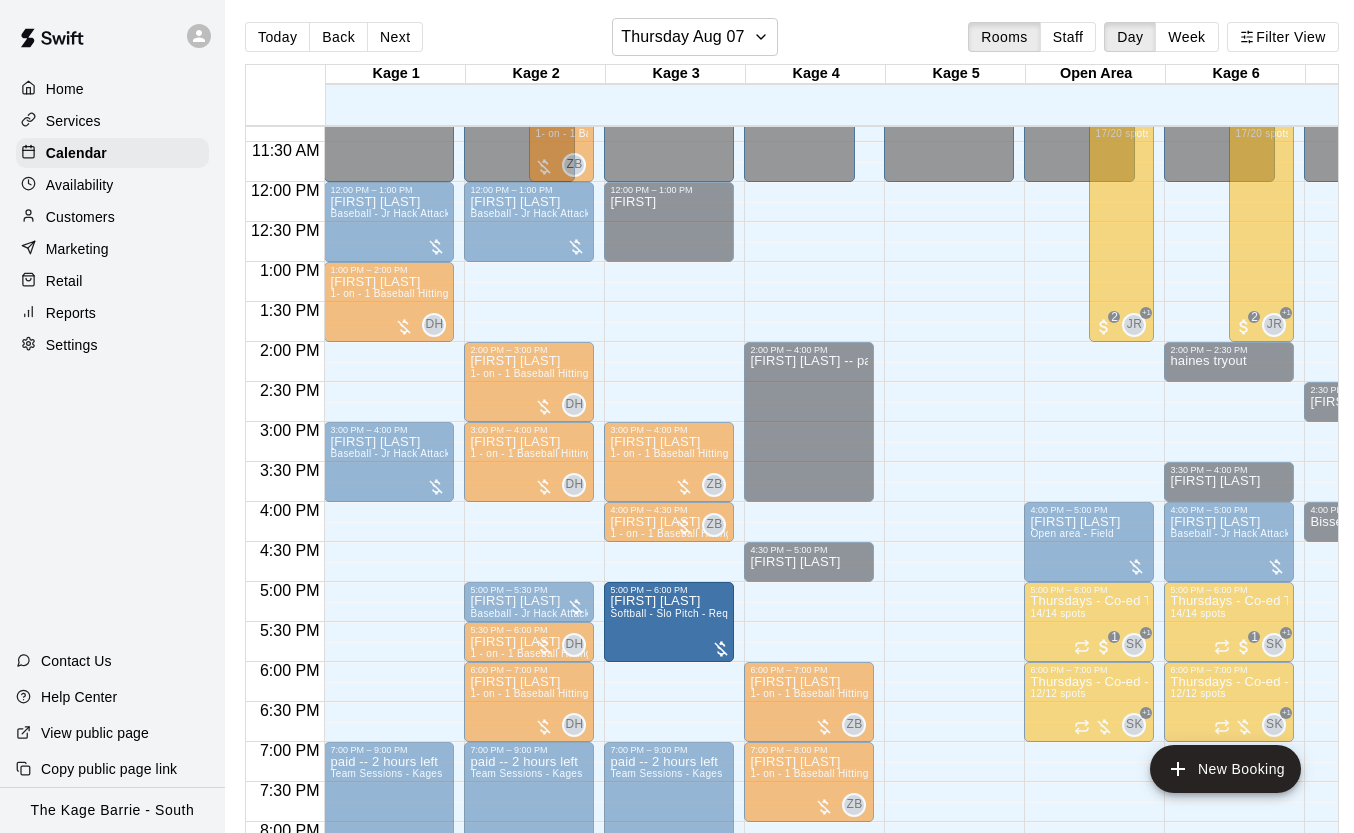 drag, startPoint x: 812, startPoint y: 621, endPoint x: 717, endPoint y: 624, distance: 95.047356 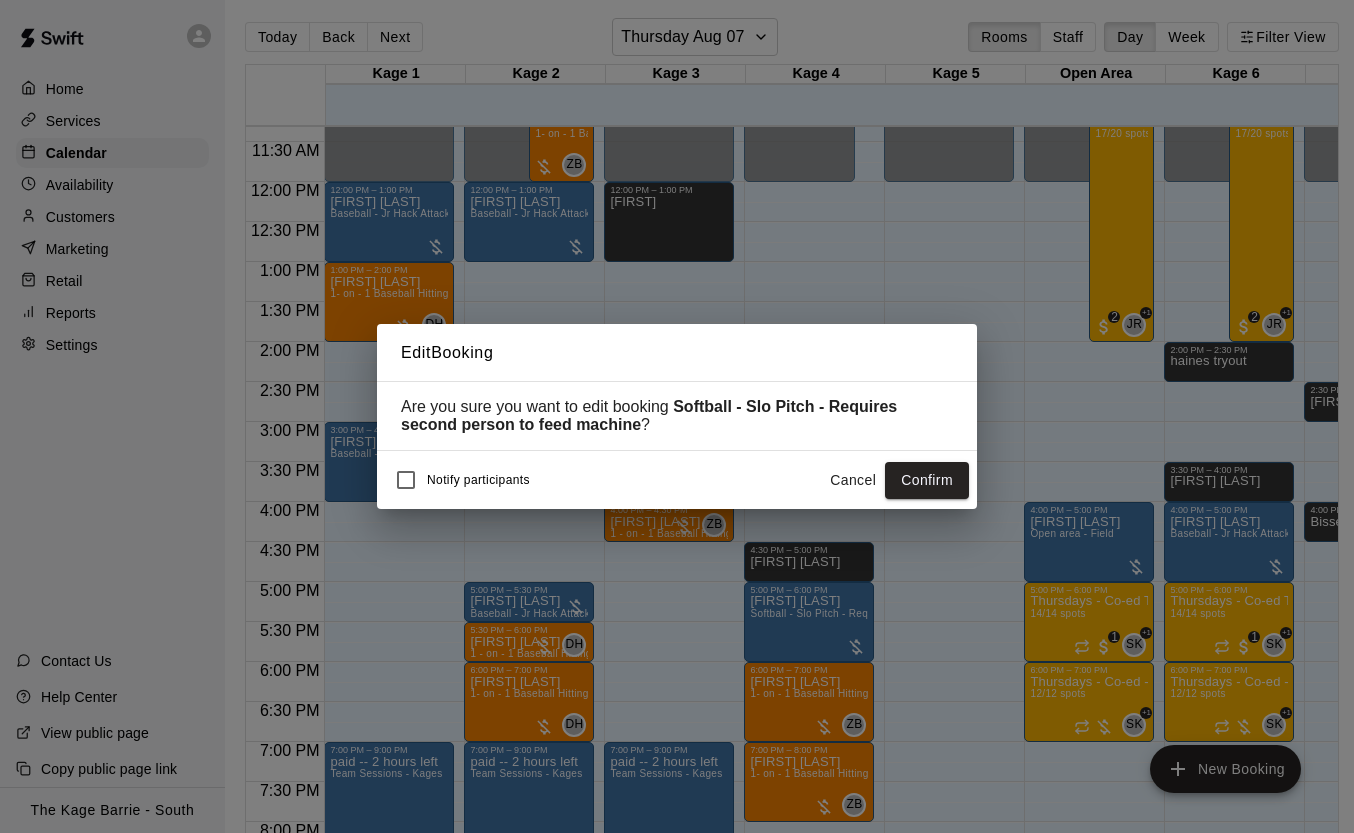 click on "Confirm" at bounding box center (927, 480) 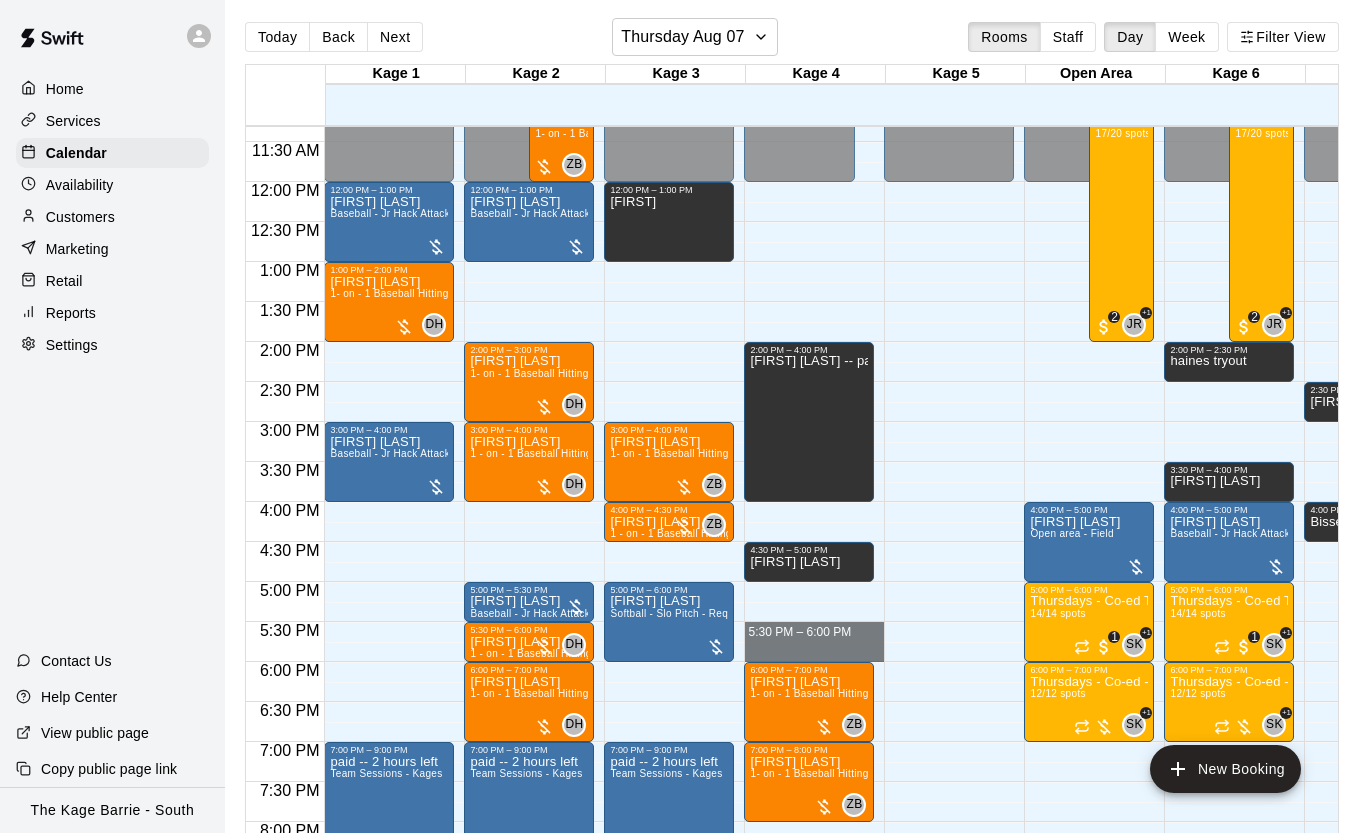 drag, startPoint x: 830, startPoint y: 622, endPoint x: 833, endPoint y: 647, distance: 25.179358 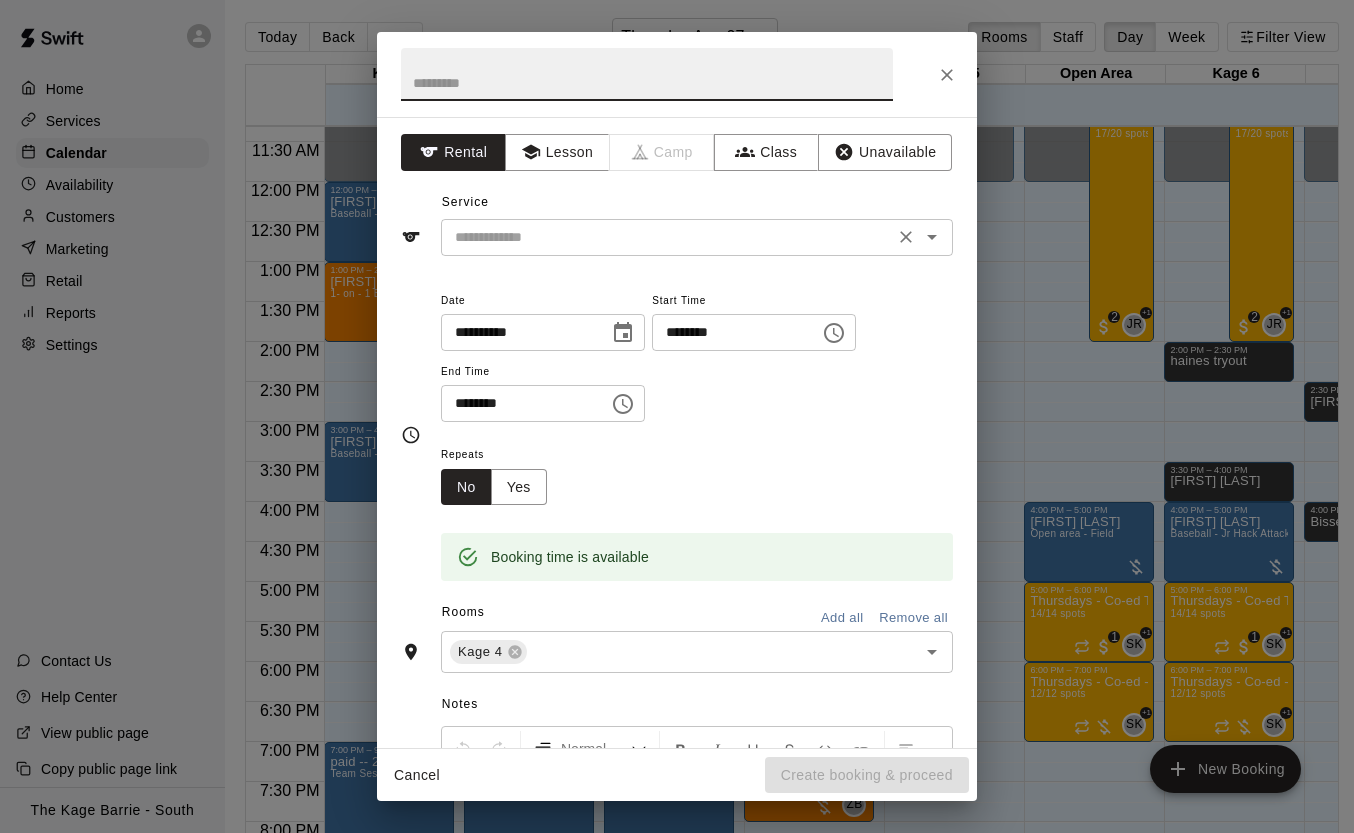 click at bounding box center (667, 237) 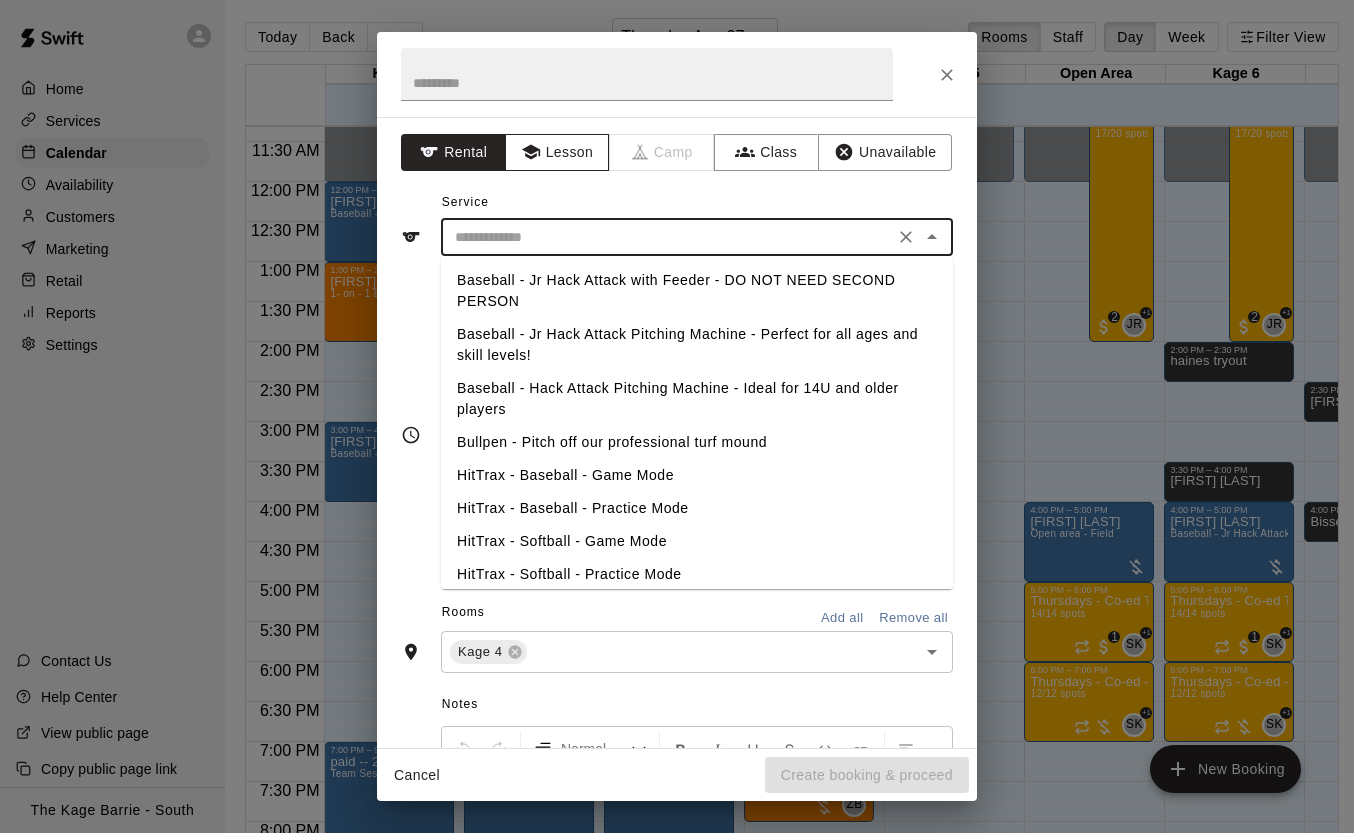 click on "Lesson" at bounding box center [557, 152] 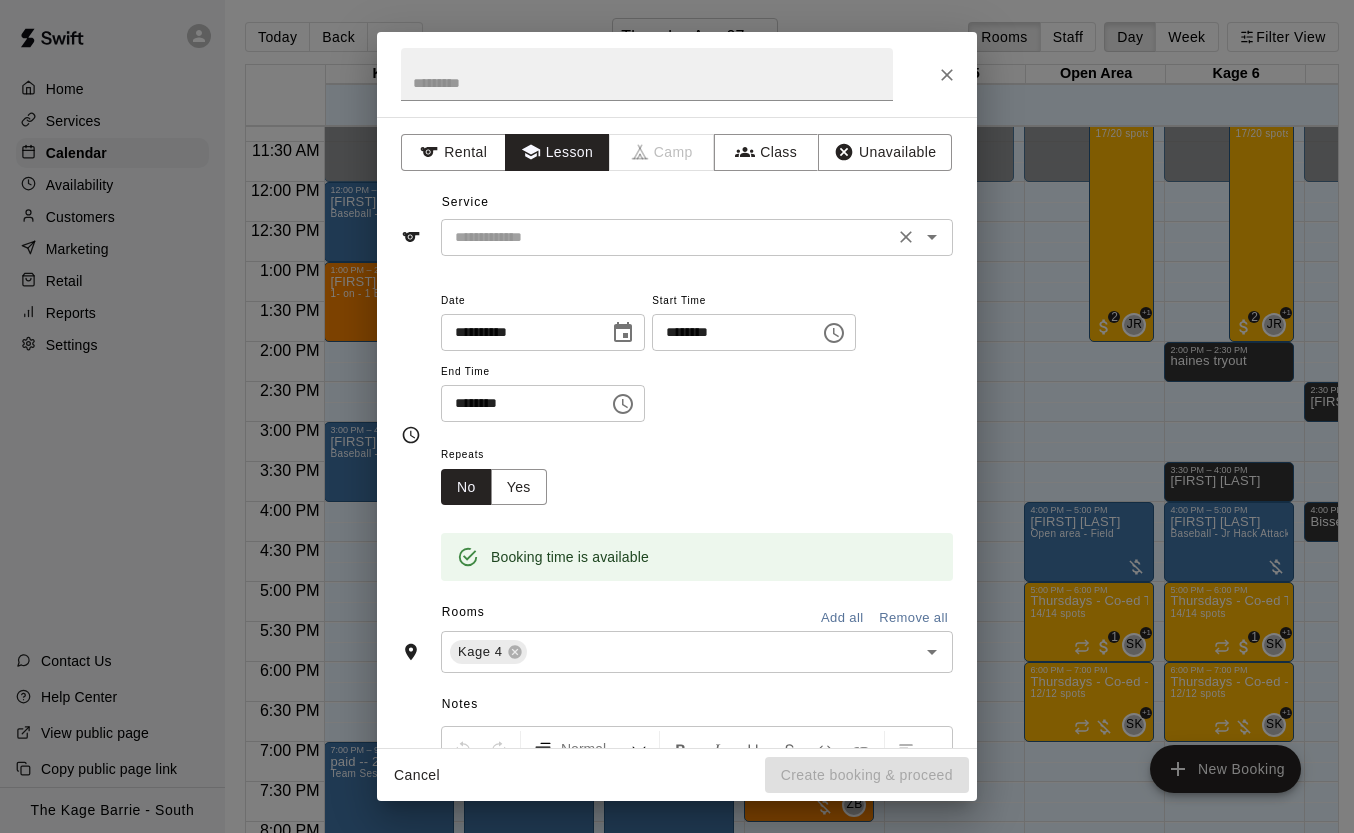 click at bounding box center [667, 237] 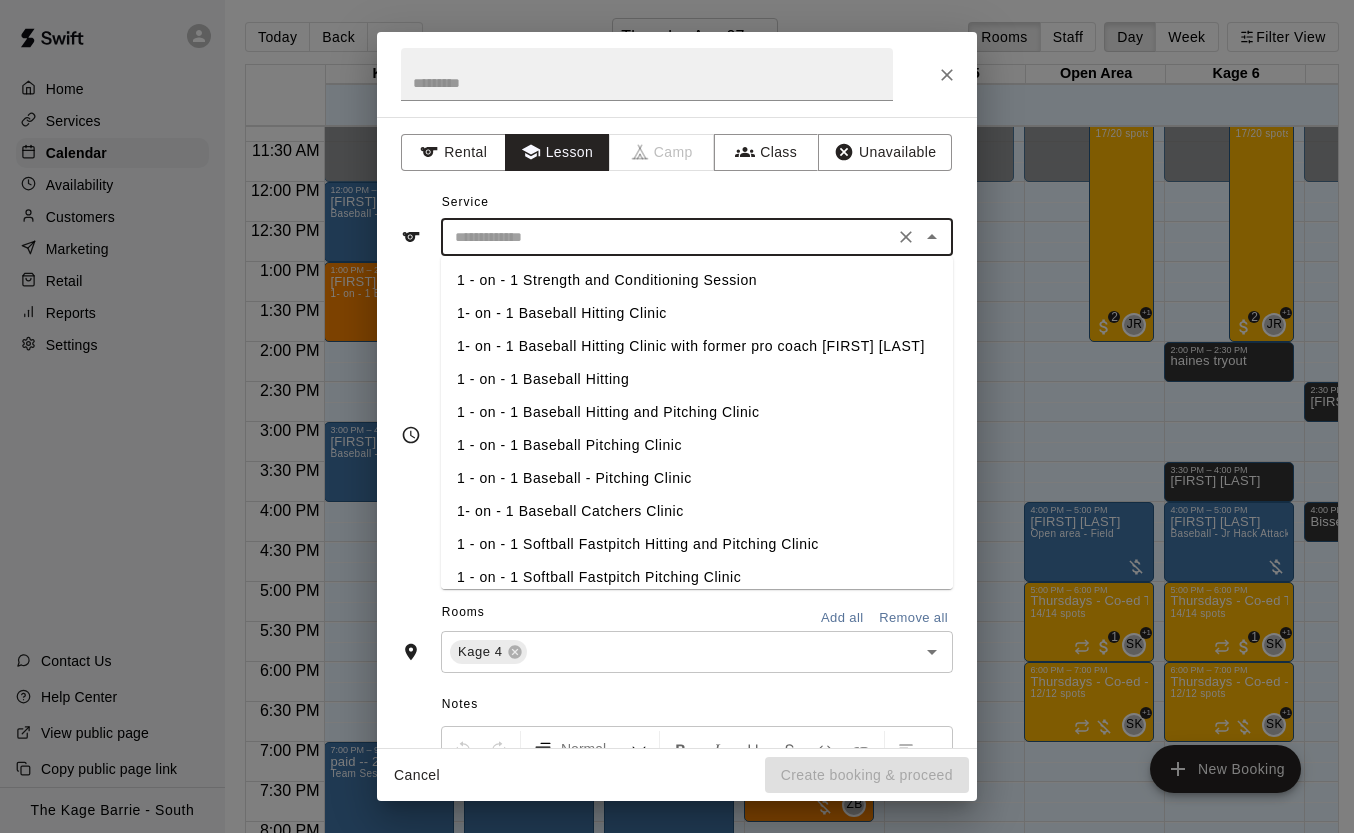 click on "1 - on - 1 Baseball Hitting" at bounding box center (697, 379) 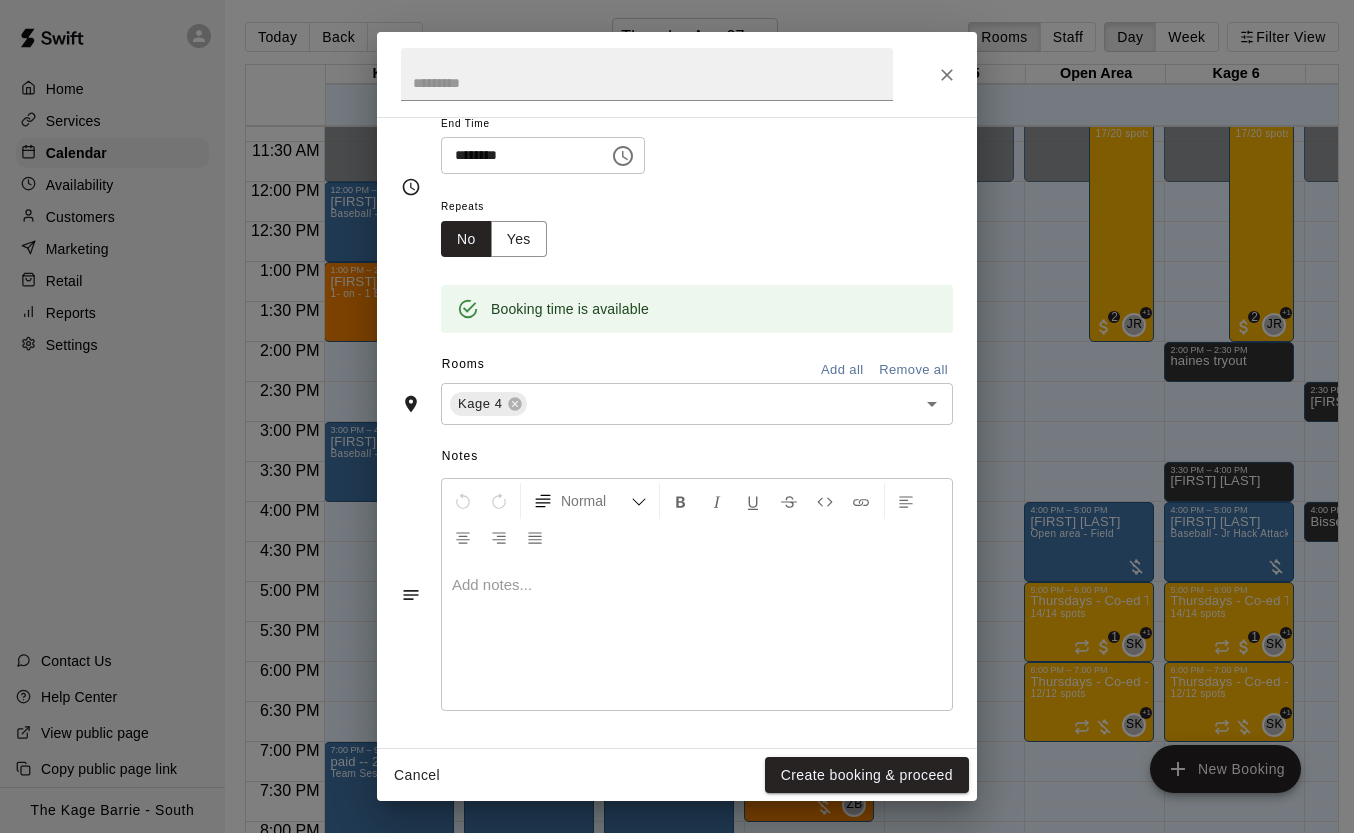 scroll, scrollTop: 0, scrollLeft: 0, axis: both 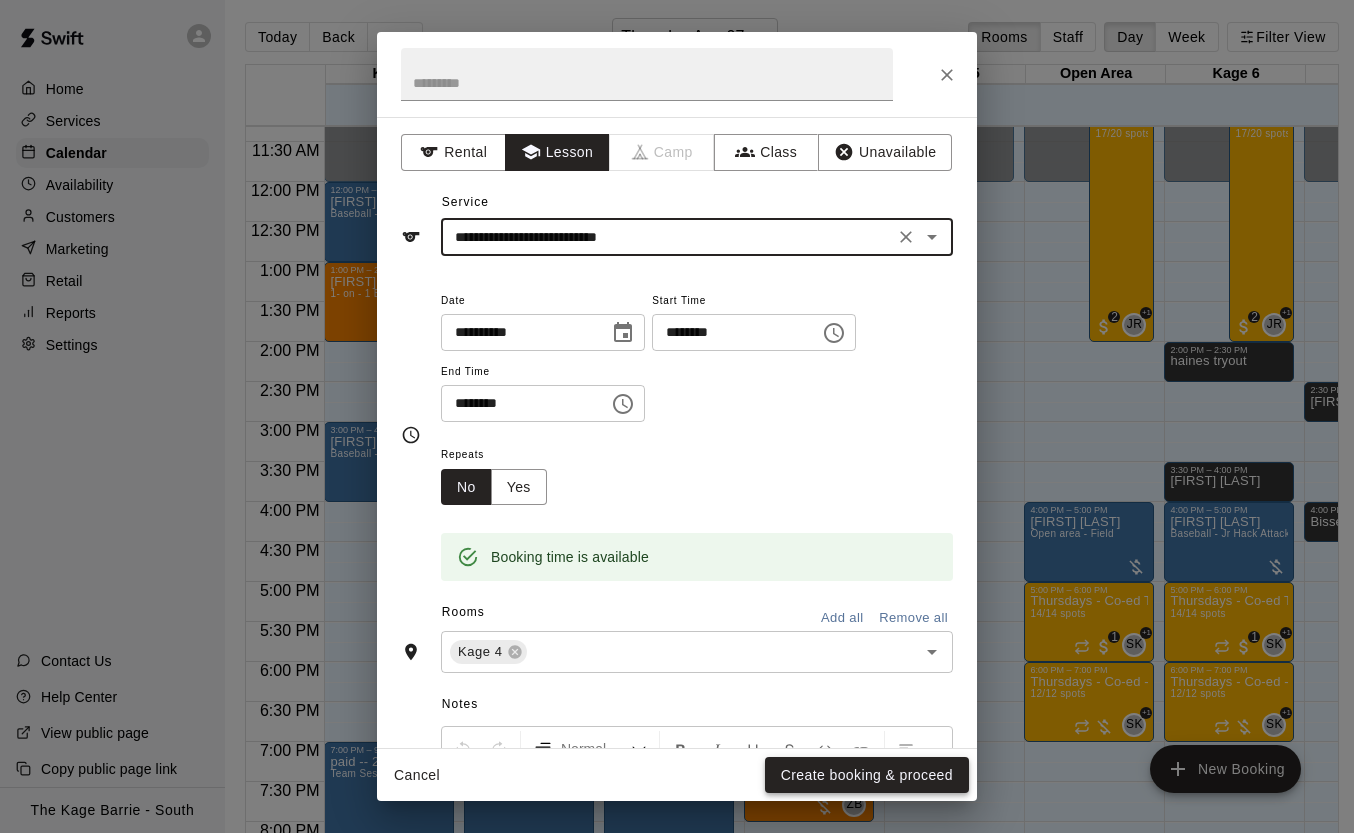 click on "Create booking & proceed" at bounding box center [867, 775] 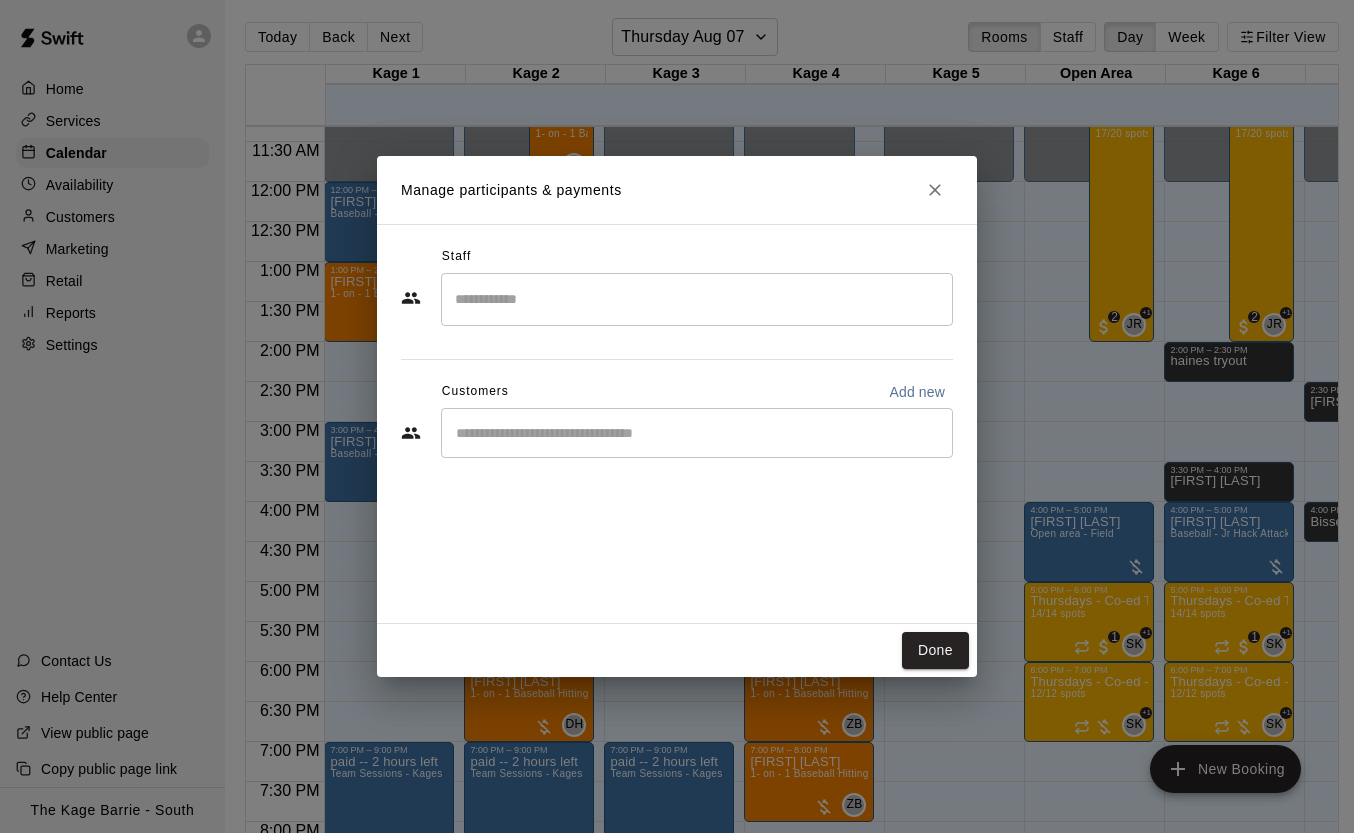 click at bounding box center (697, 299) 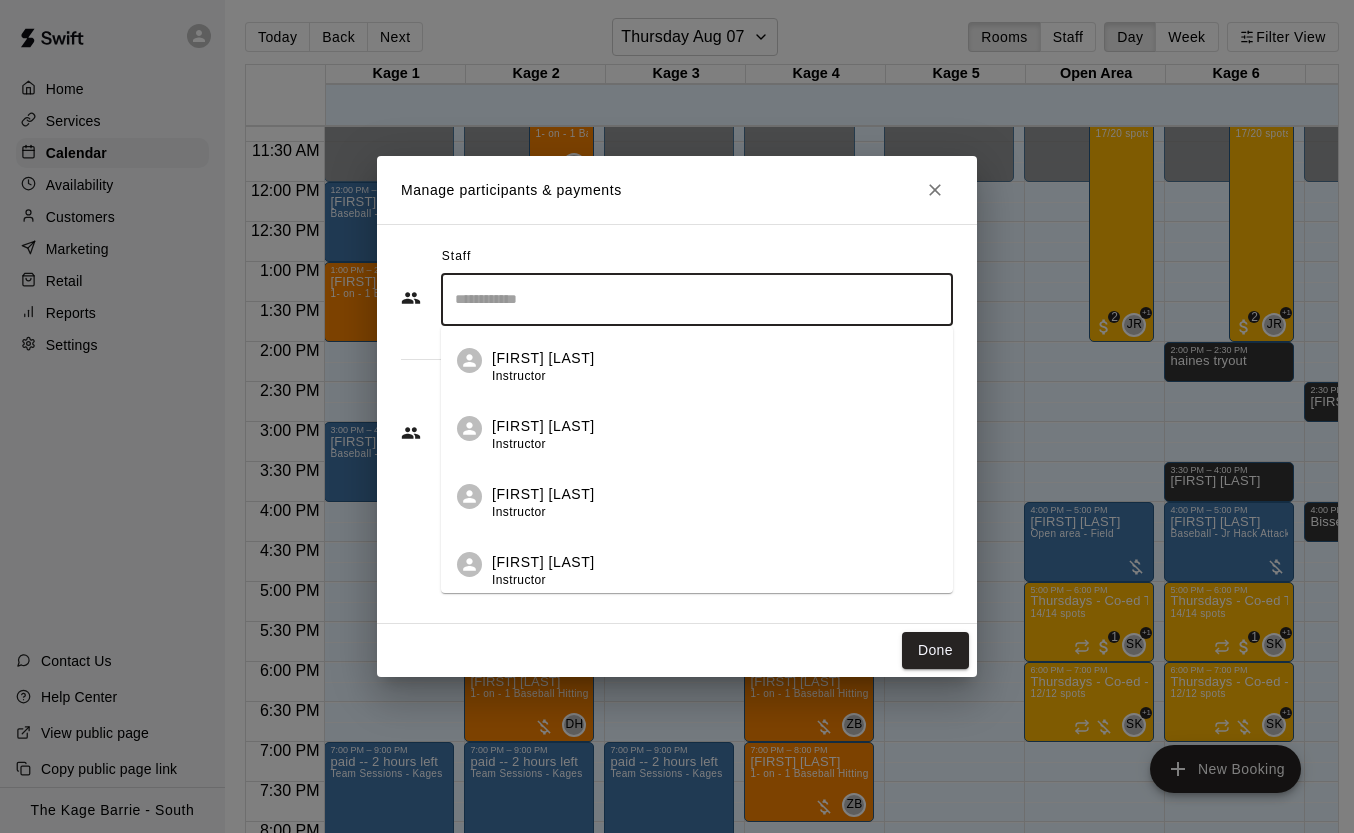 click on "[FIRST] [LAST] Instructor" at bounding box center (714, 367) 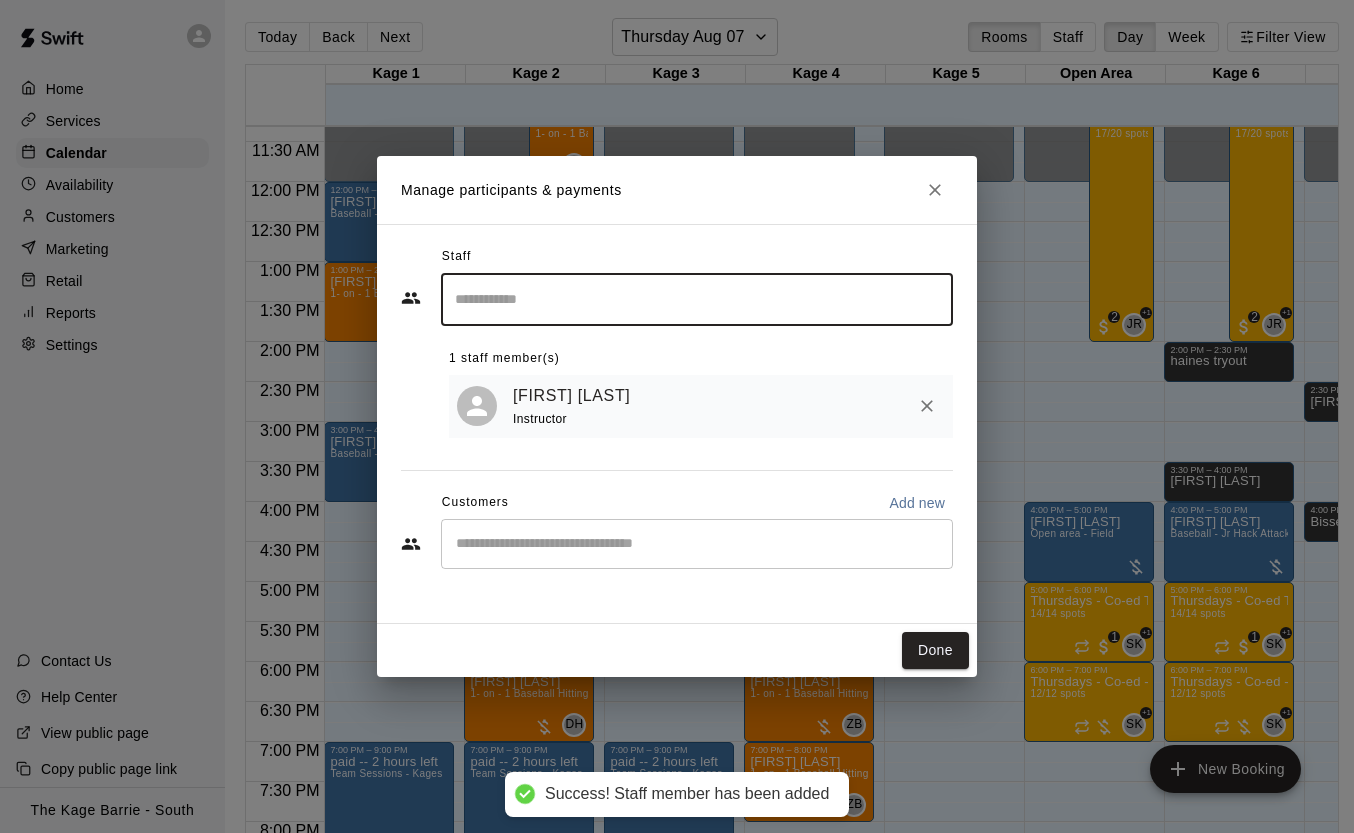 click at bounding box center (697, 544) 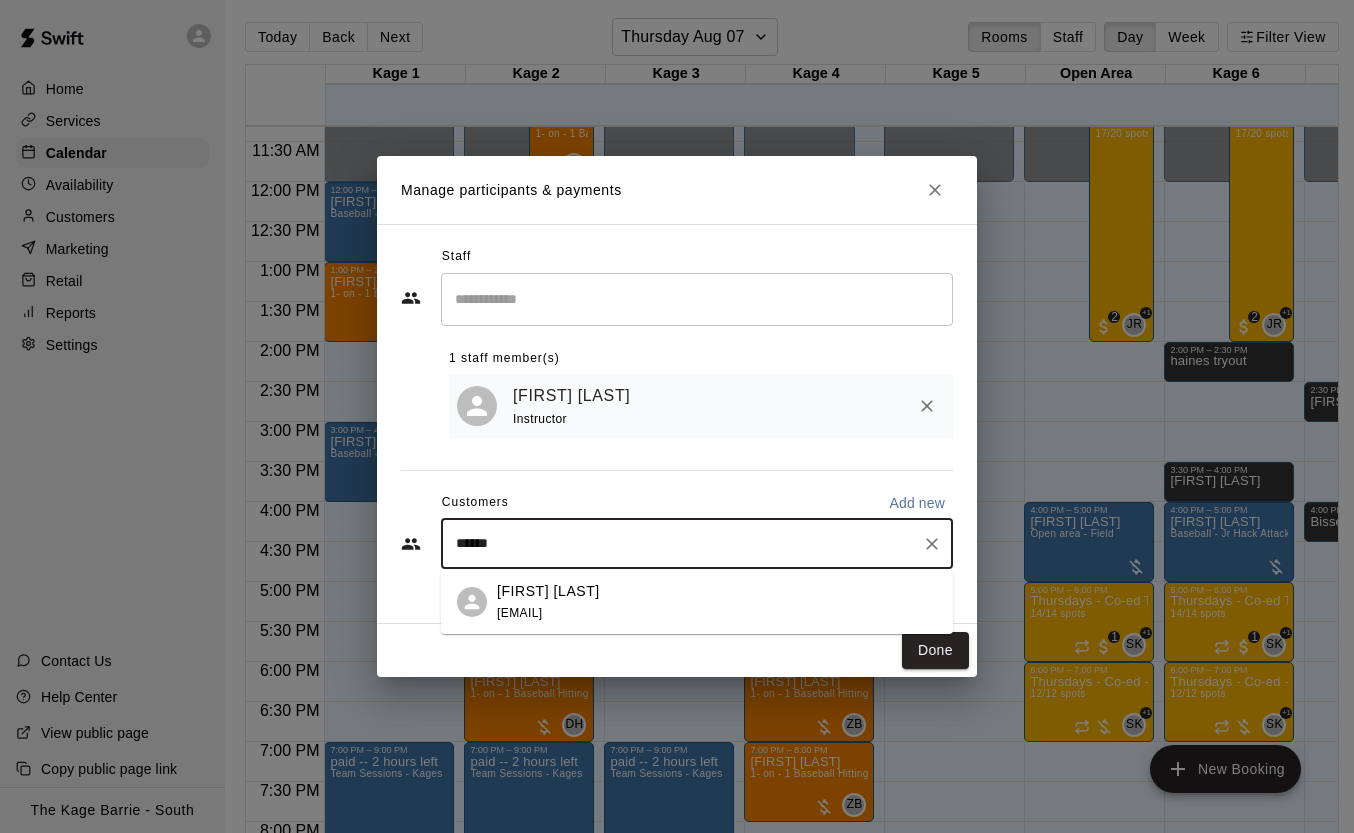 type on "*******" 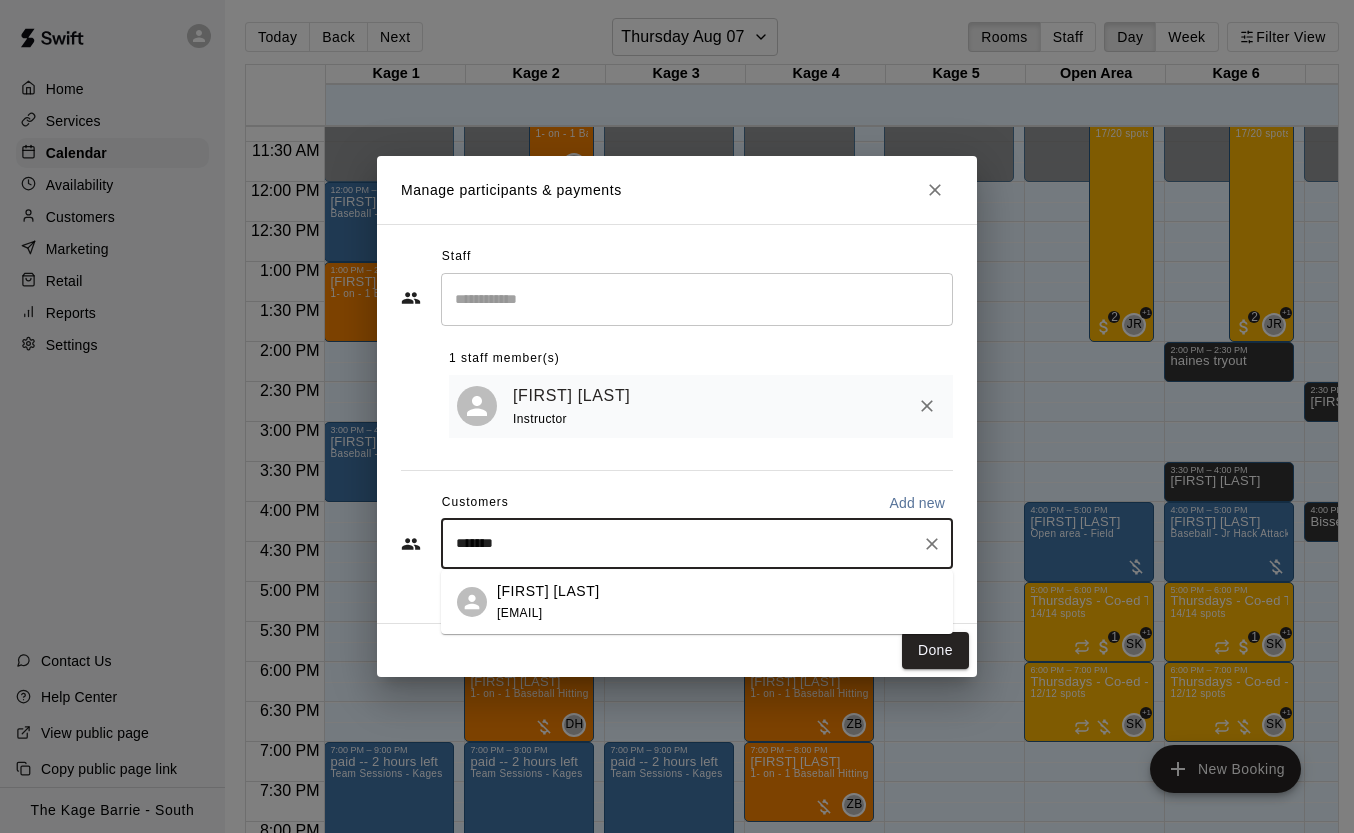 click on "[FIRST] [LAST] [EMAIL]" at bounding box center [717, 602] 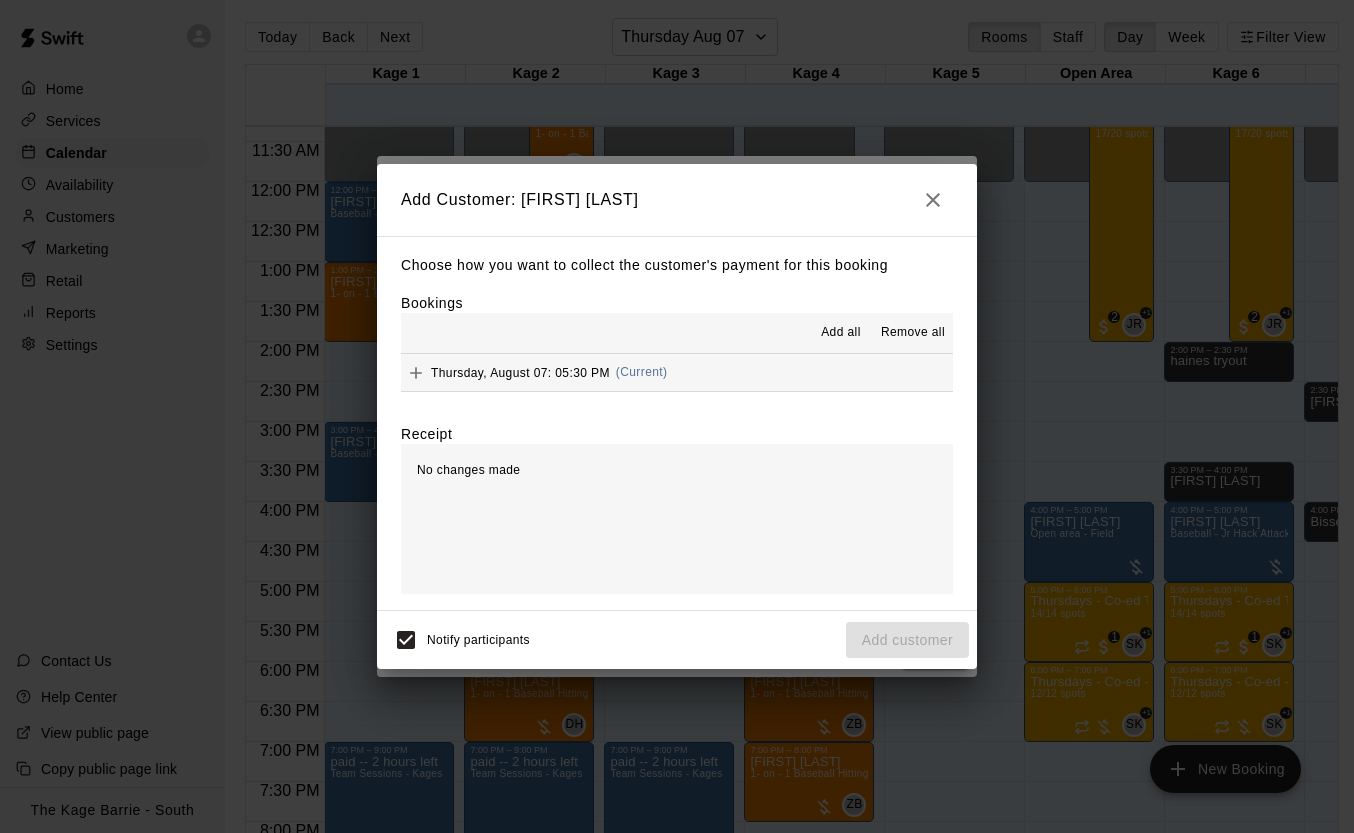 click on "Add all" at bounding box center (841, 333) 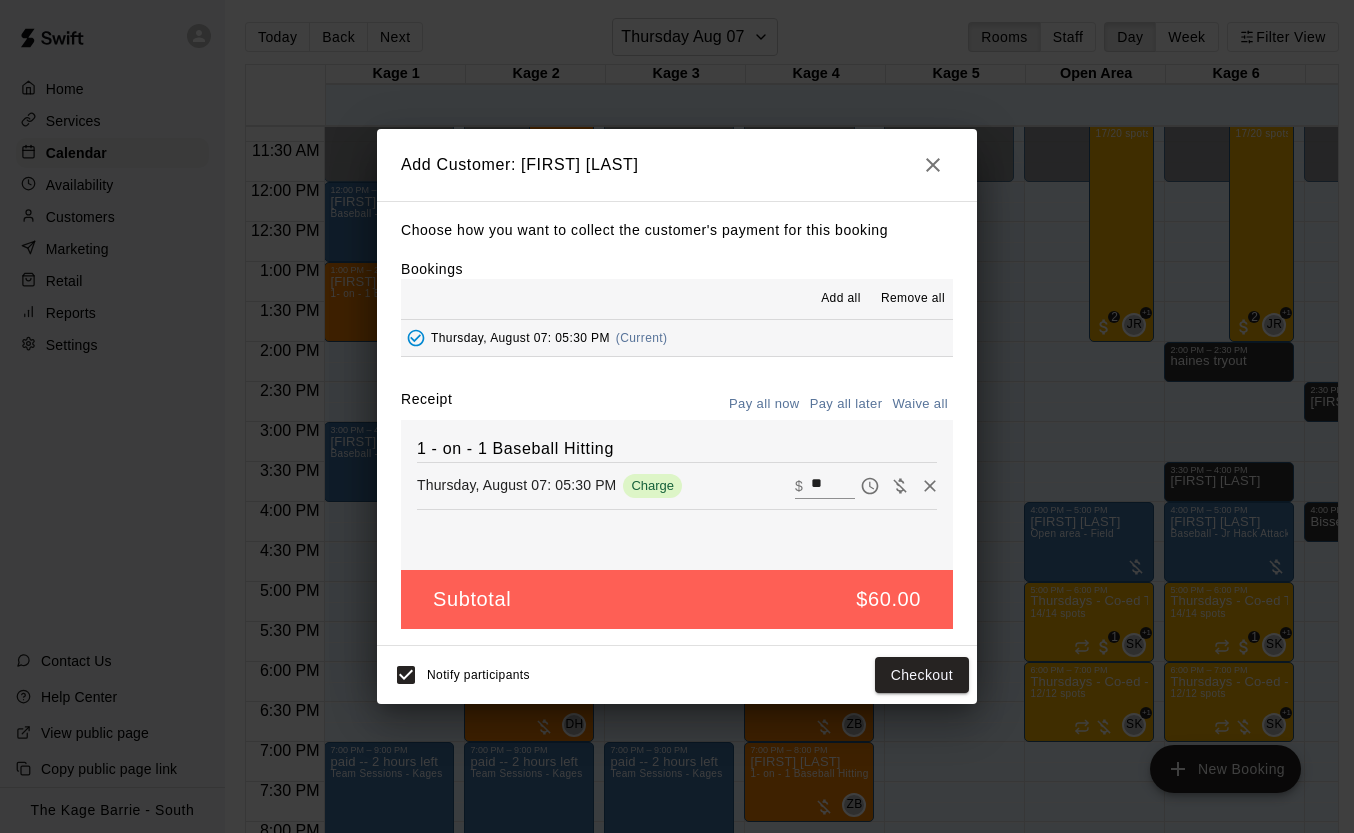 click on "Pay all later" at bounding box center [846, 404] 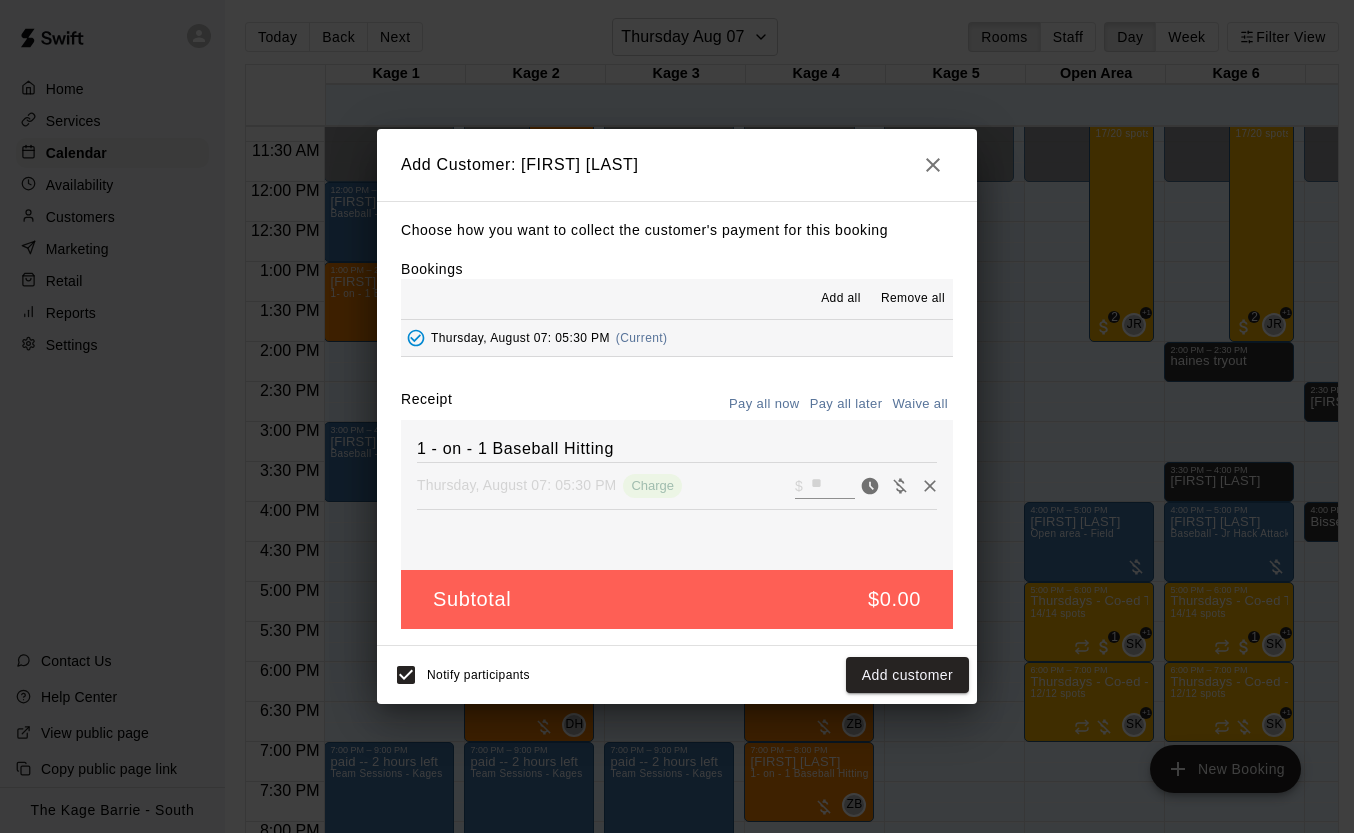 click on "Add customer" at bounding box center (907, 675) 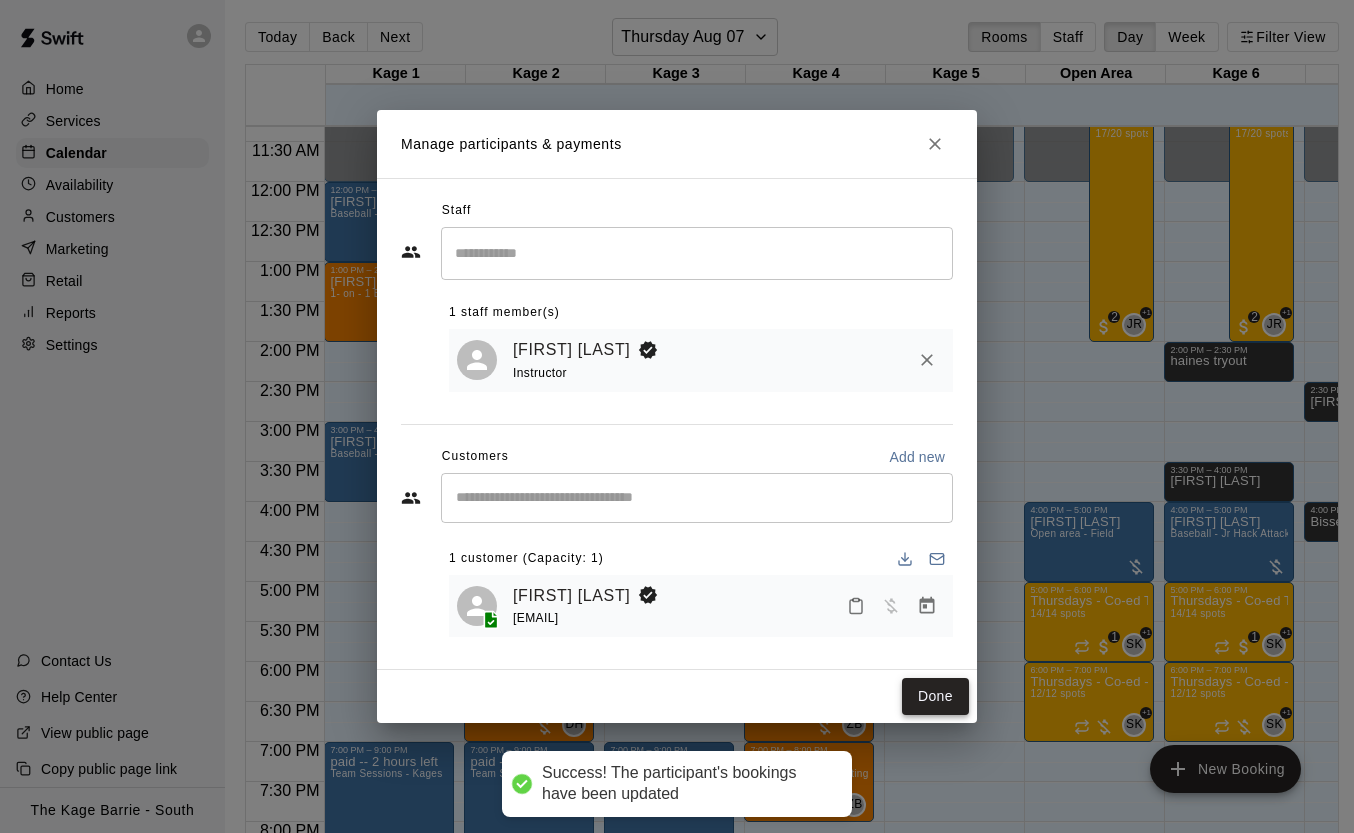 click on "Done" at bounding box center (935, 696) 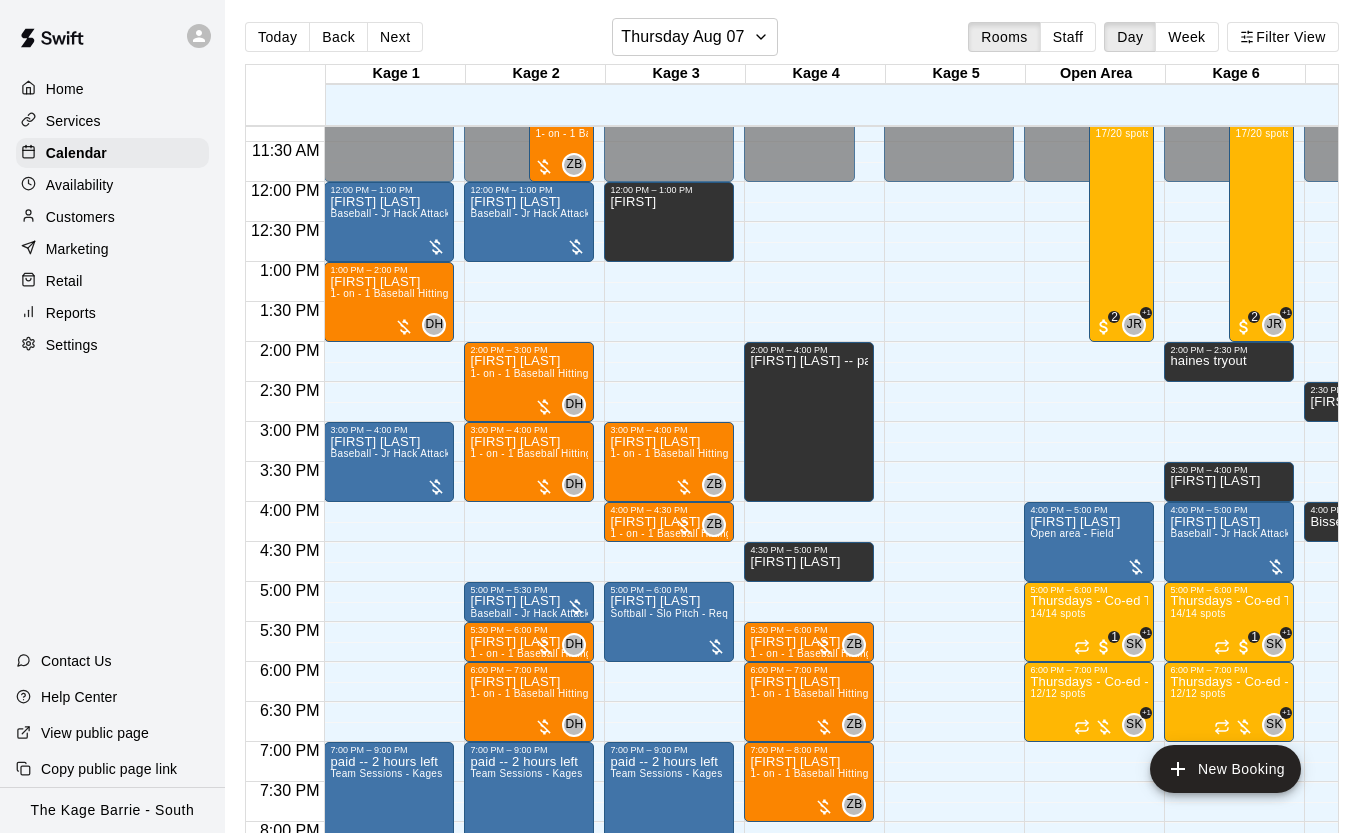 scroll, scrollTop: 6, scrollLeft: 2, axis: both 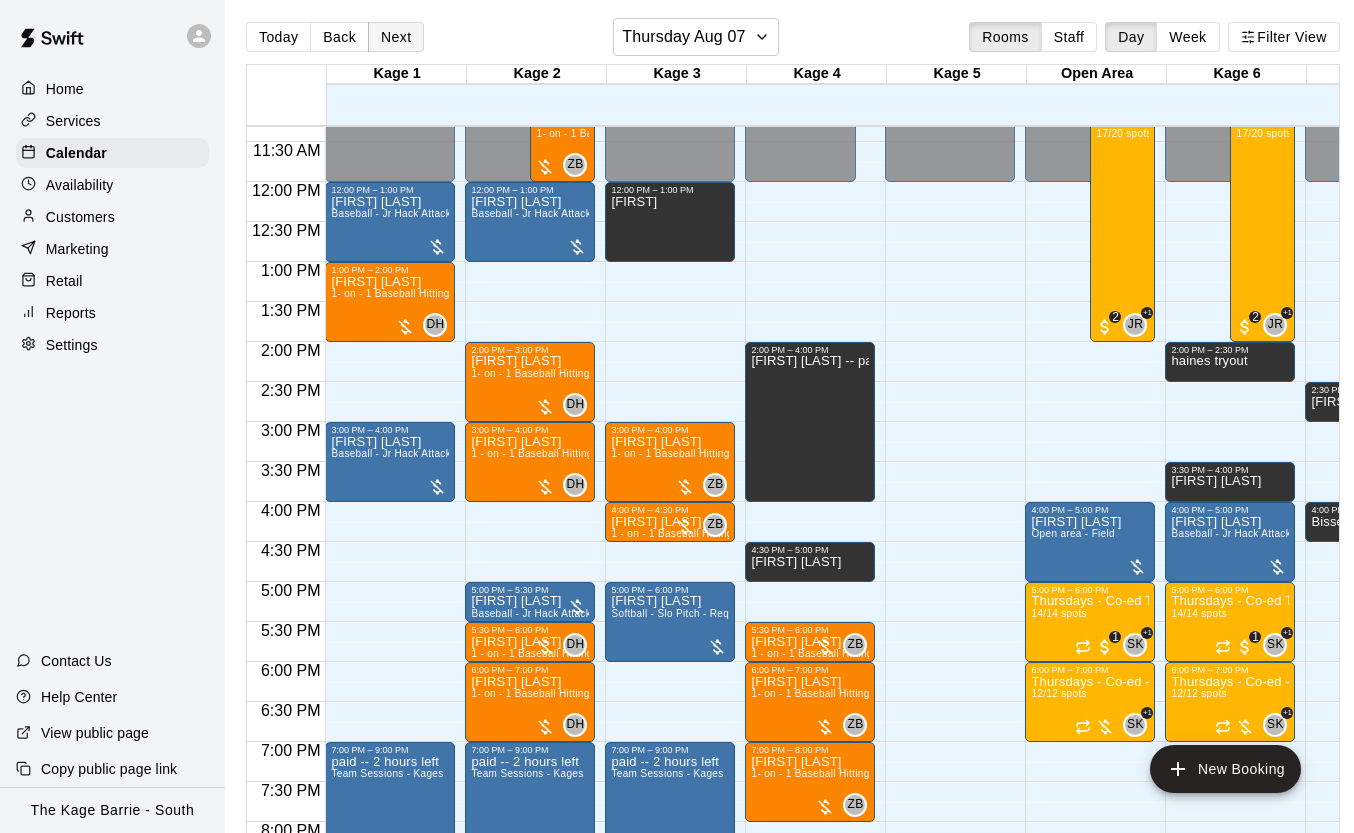 click on "Next" at bounding box center (396, 37) 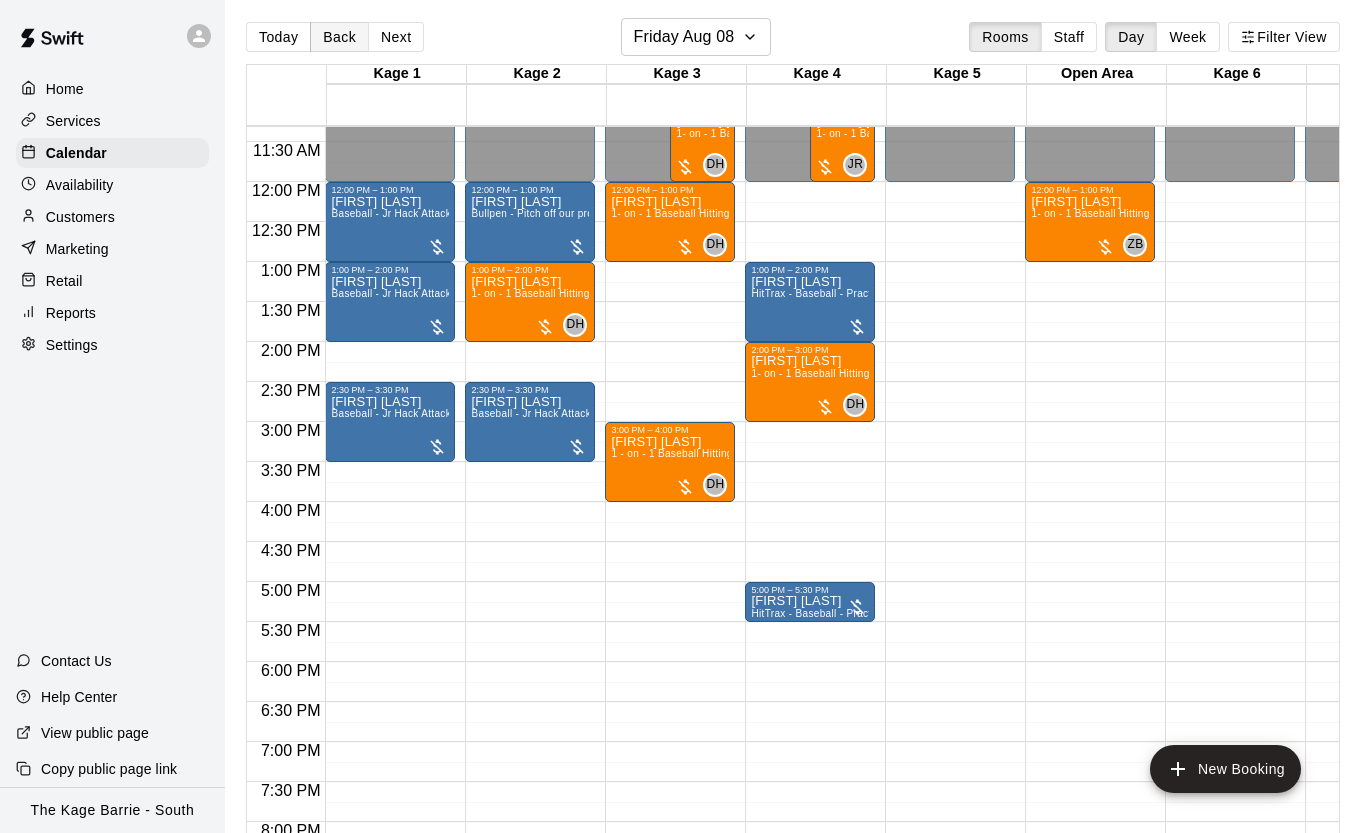 click on "Back" at bounding box center [339, 37] 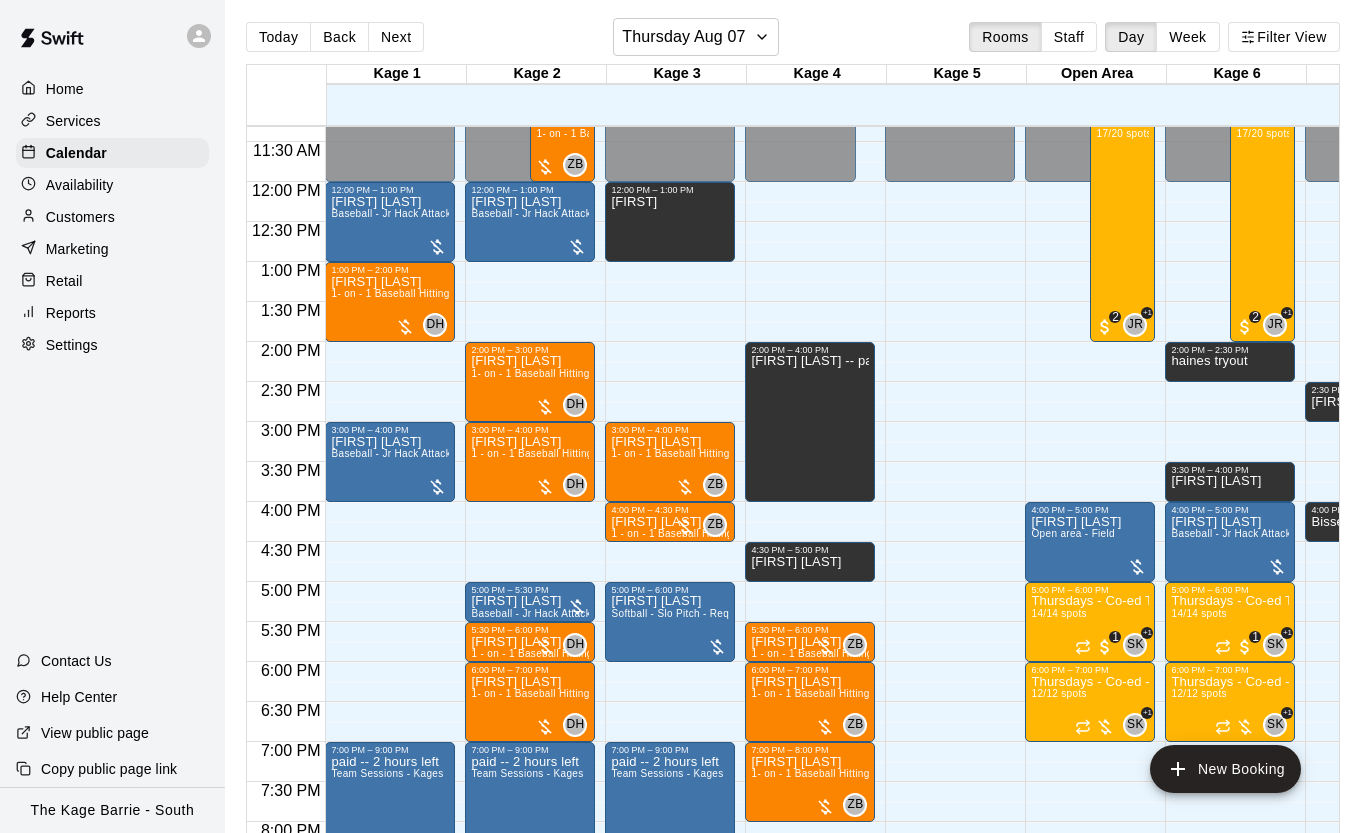 scroll, scrollTop: 6, scrollLeft: 0, axis: vertical 